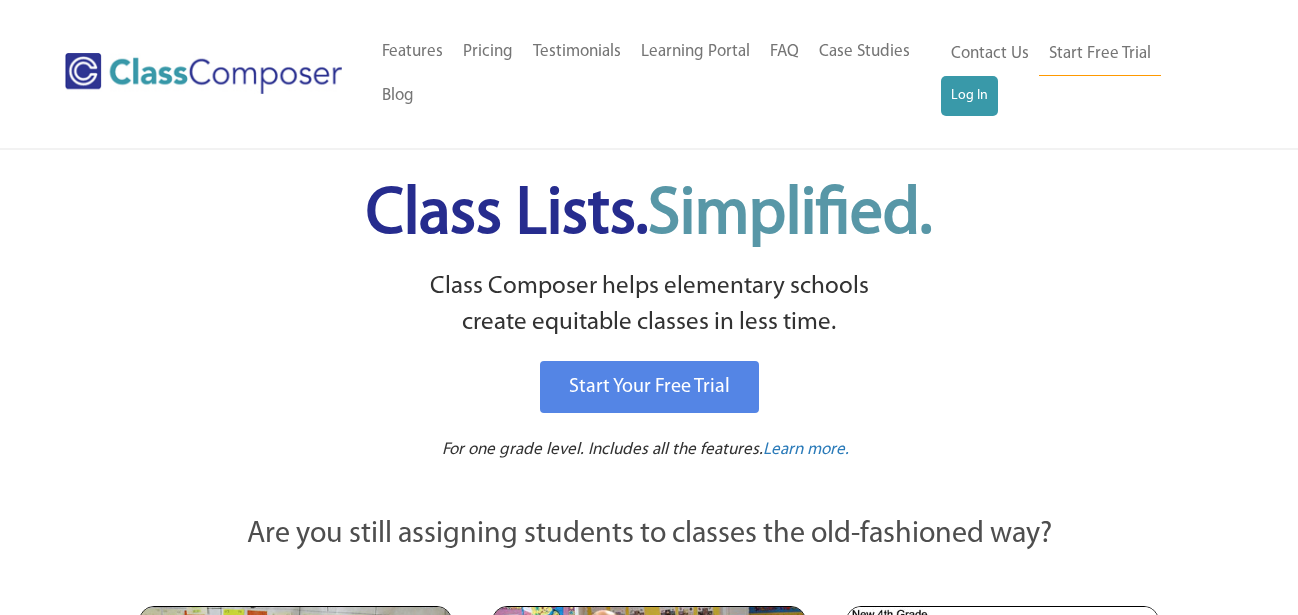 scroll, scrollTop: 0, scrollLeft: 0, axis: both 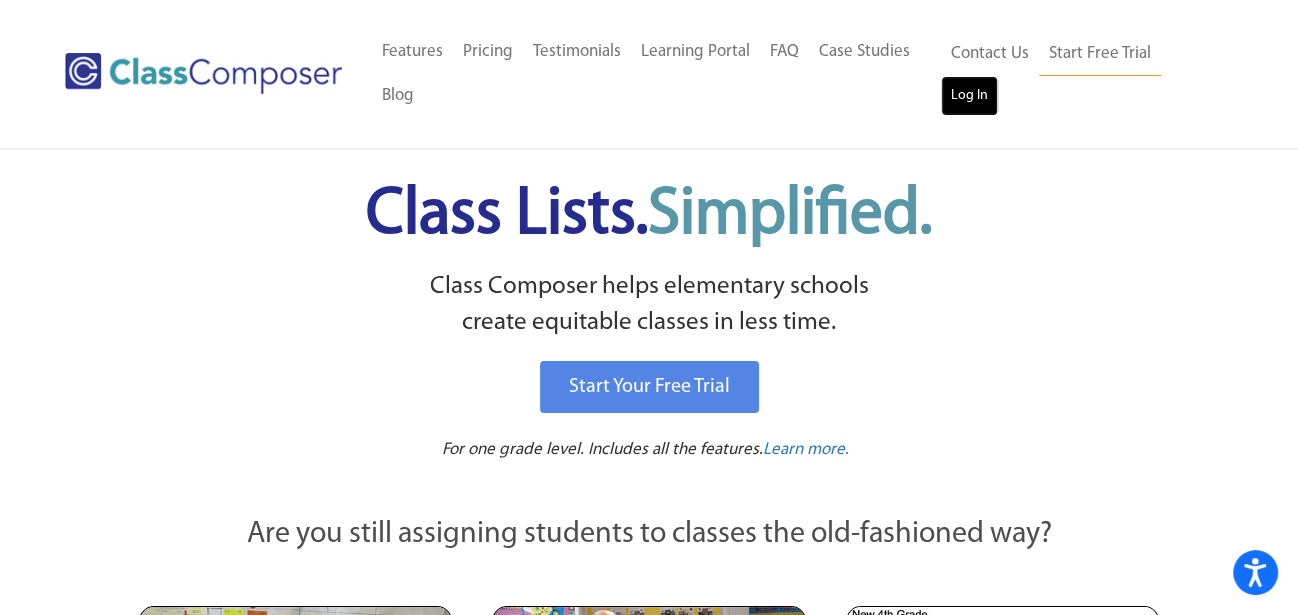 click on "Log In" at bounding box center [969, 96] 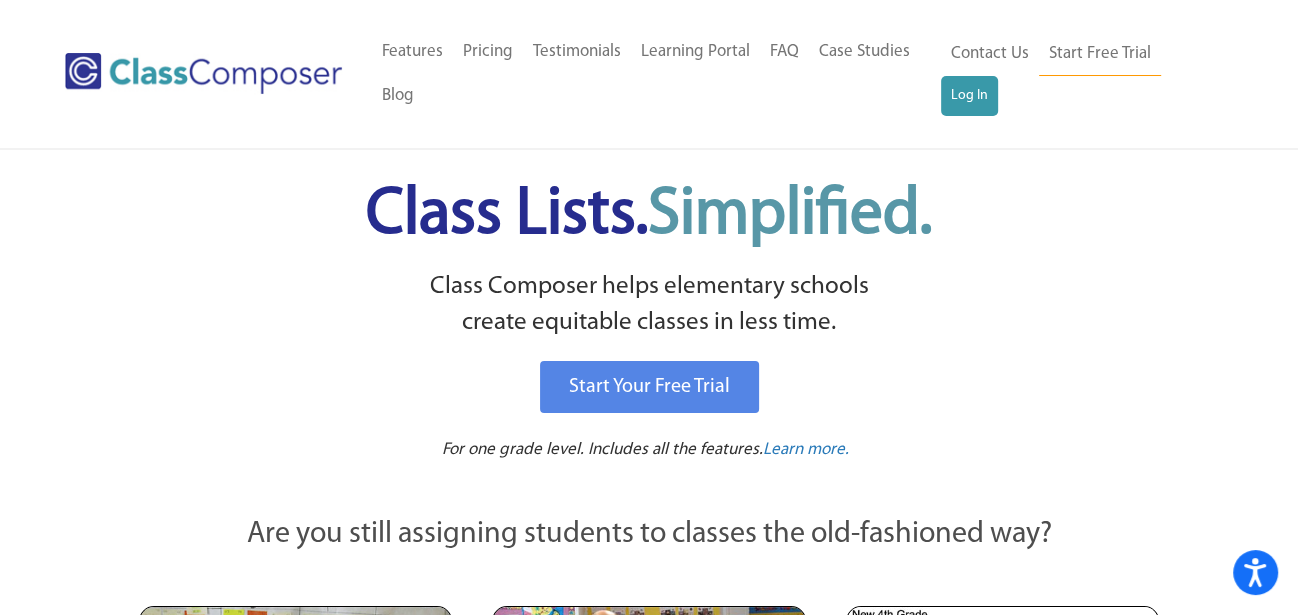 click on "Home Old
Features
Pricing
Testimonials
Learning Portal
FAQ
Case Studies
Blog
Contact Us" at bounding box center (656, 74) 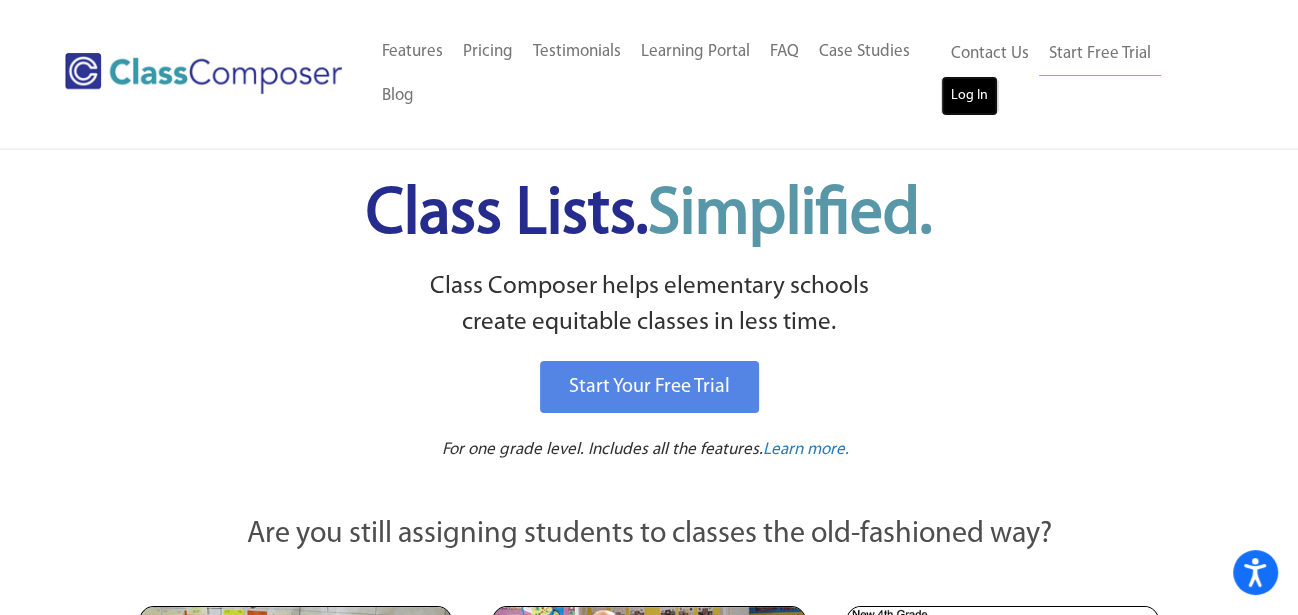 click on "Log In" at bounding box center (969, 96) 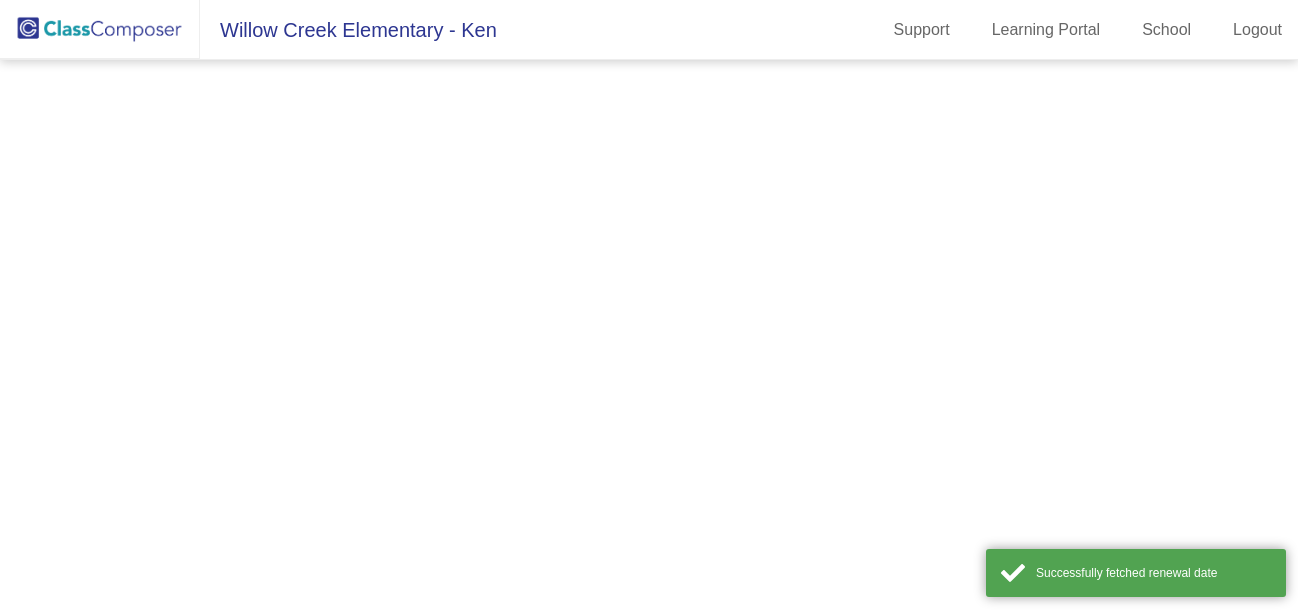 scroll, scrollTop: 0, scrollLeft: 0, axis: both 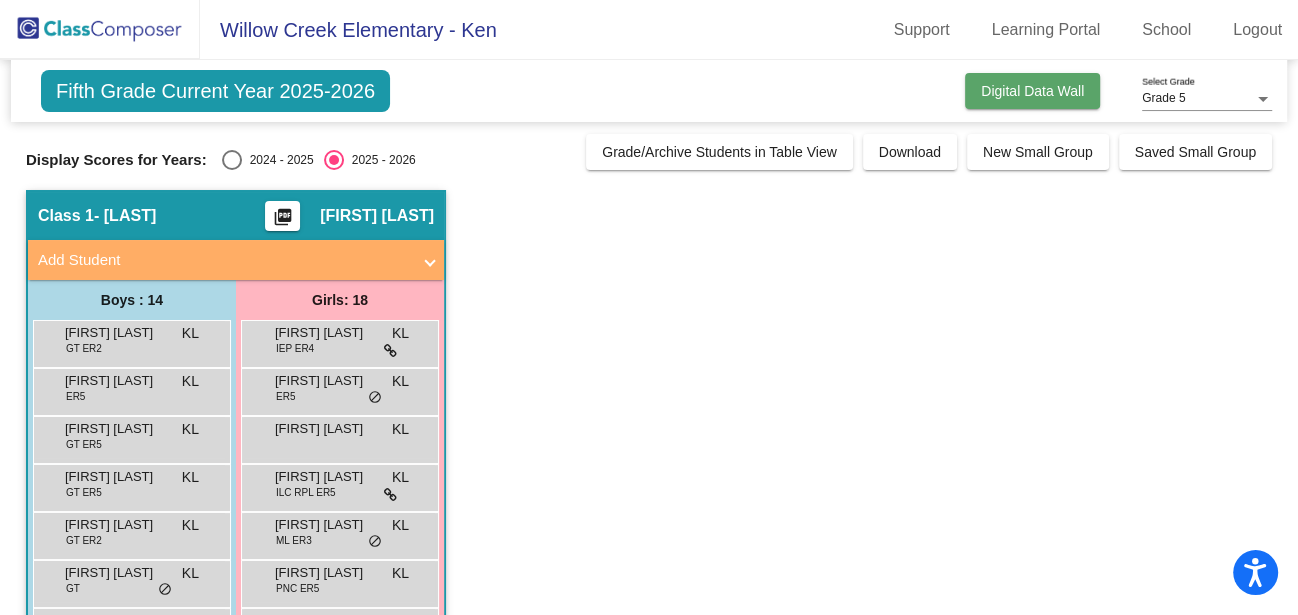 click on "Digital Data Wall" 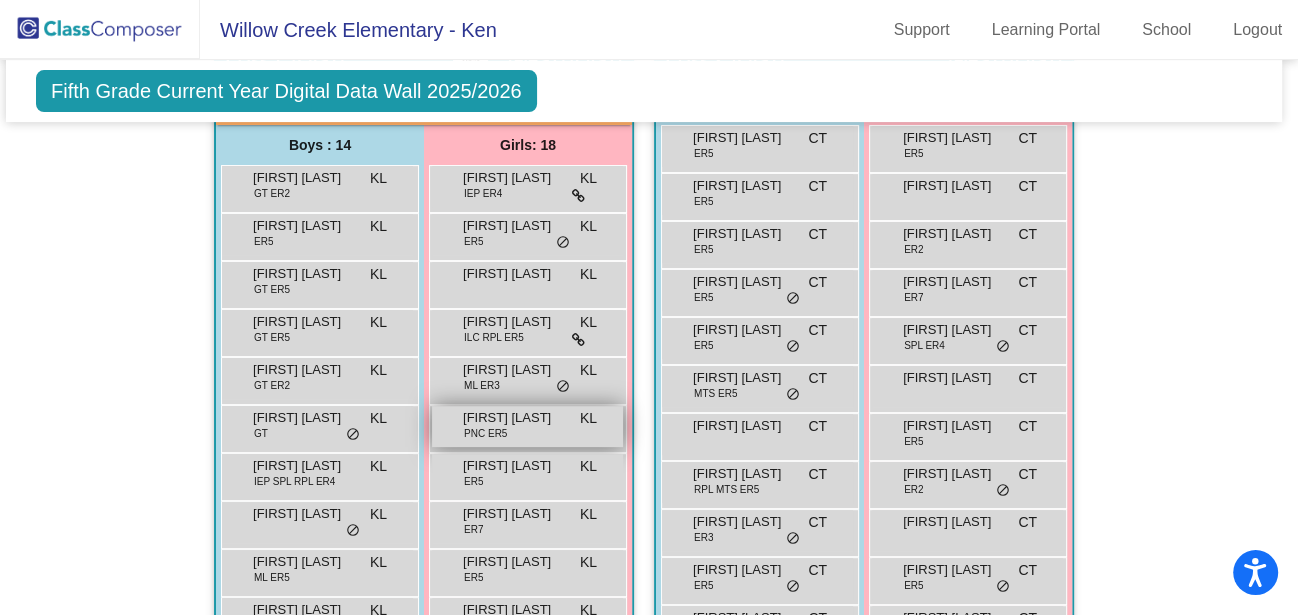 scroll, scrollTop: 453, scrollLeft: 5, axis: both 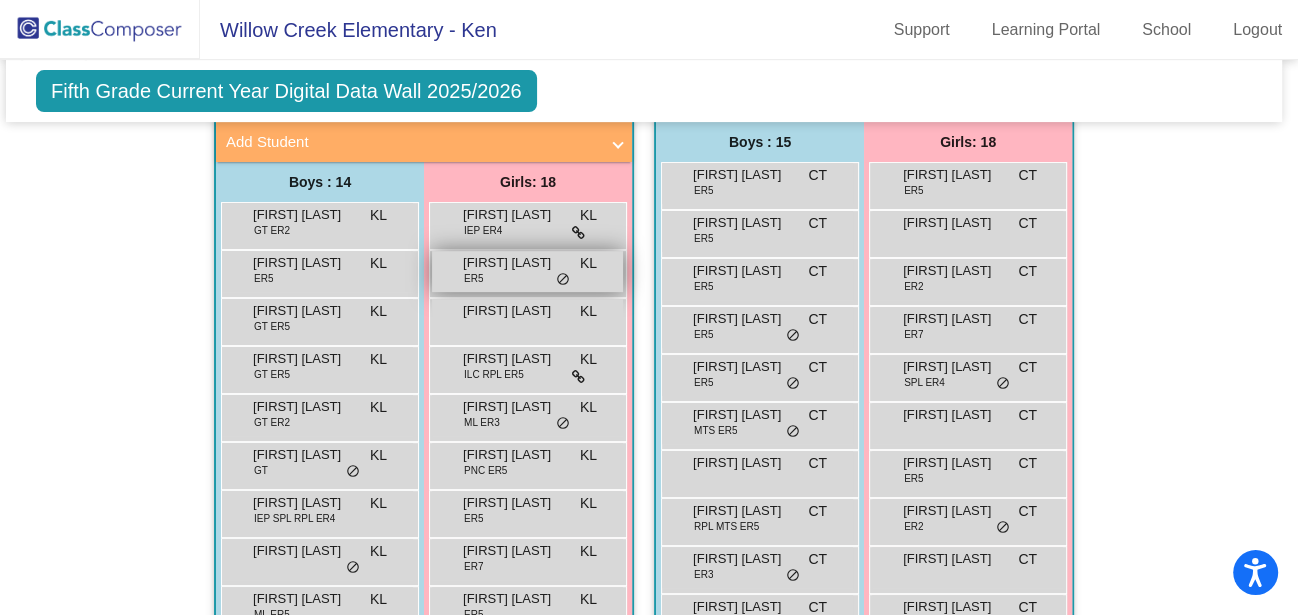 click on "do_not_disturb_alt" at bounding box center (563, 280) 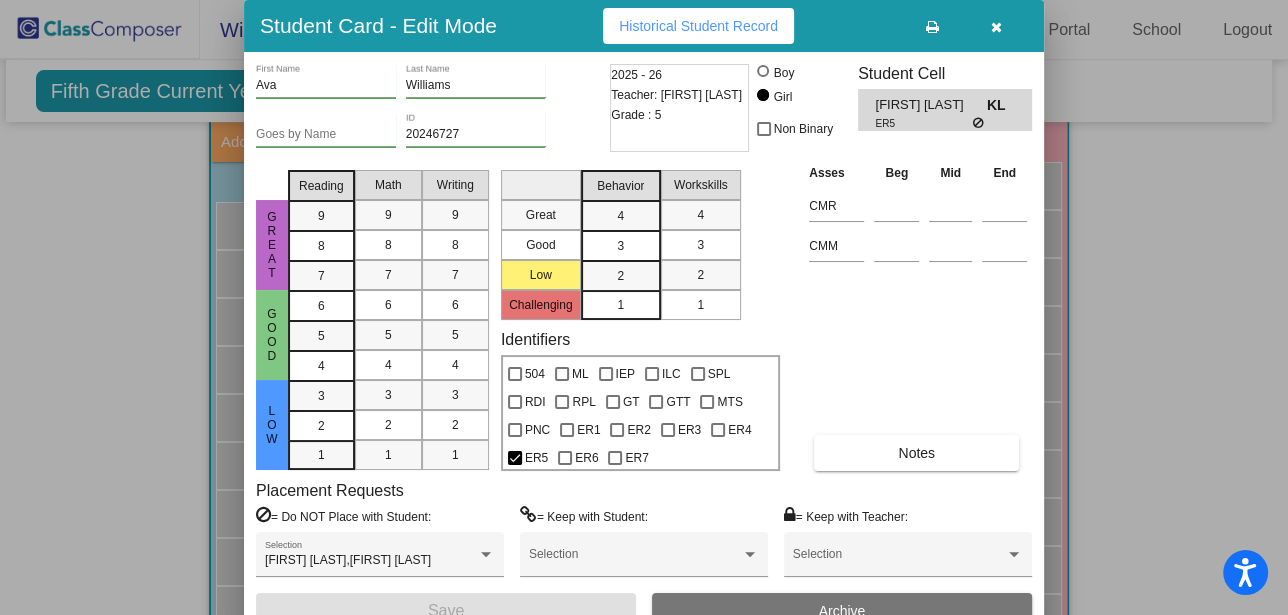 click at bounding box center [996, 27] 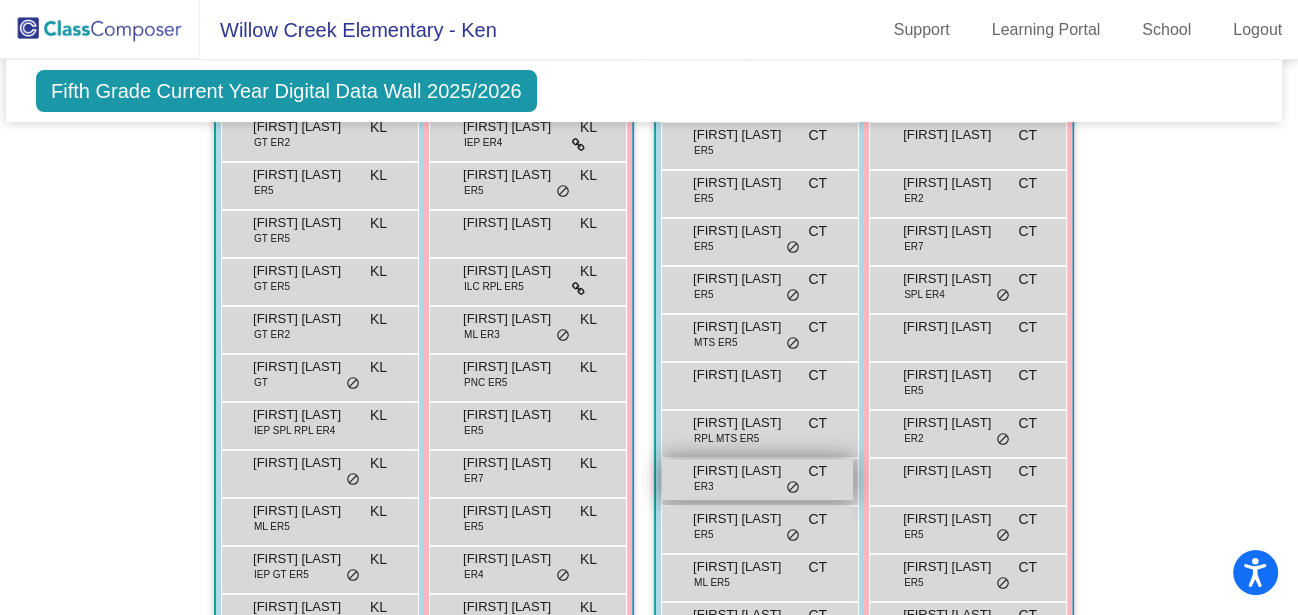 scroll, scrollTop: 407, scrollLeft: 5, axis: both 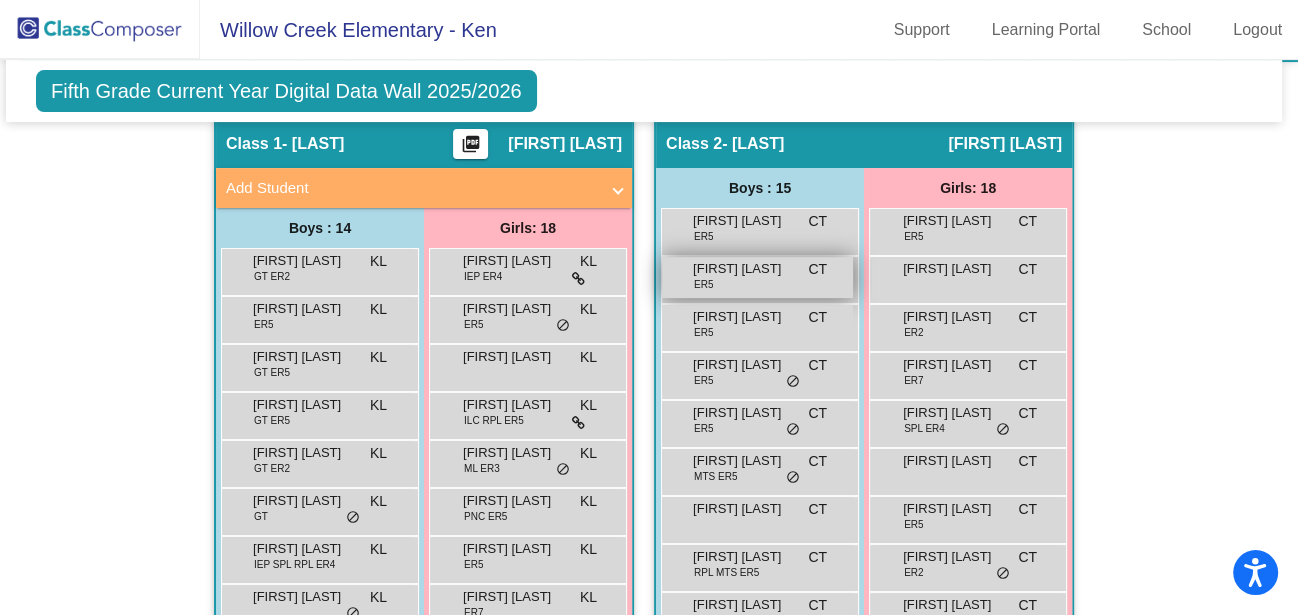 click on "[FIRST] [LAST]" at bounding box center (743, 269) 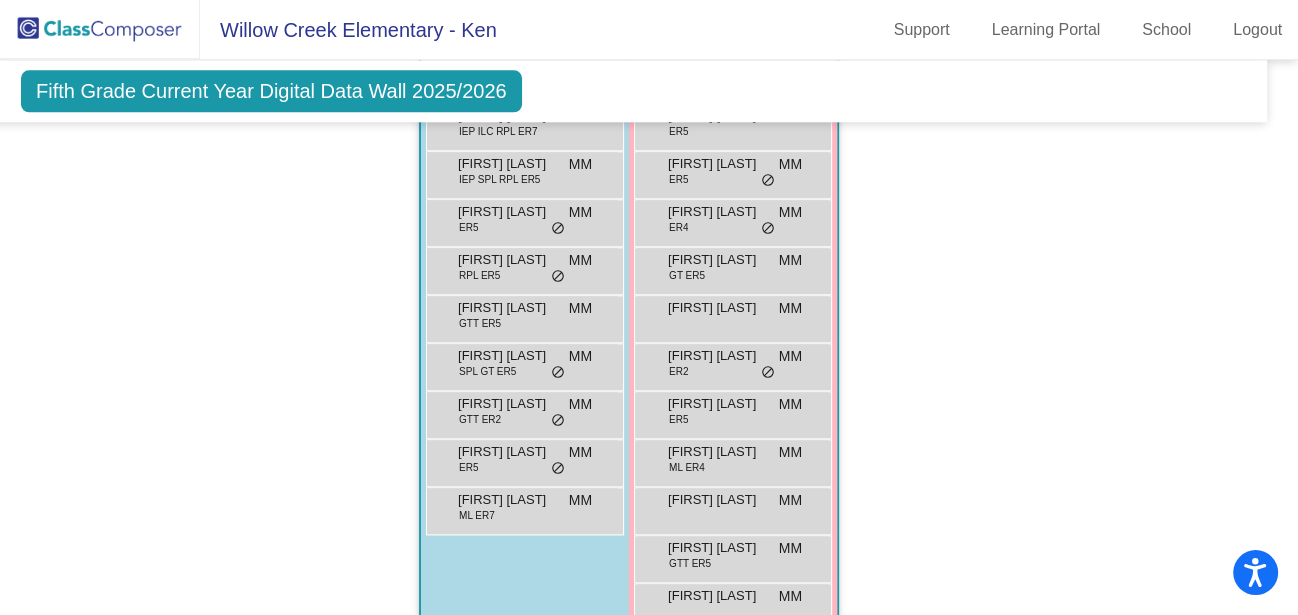 scroll, scrollTop: 1738, scrollLeft: 20, axis: both 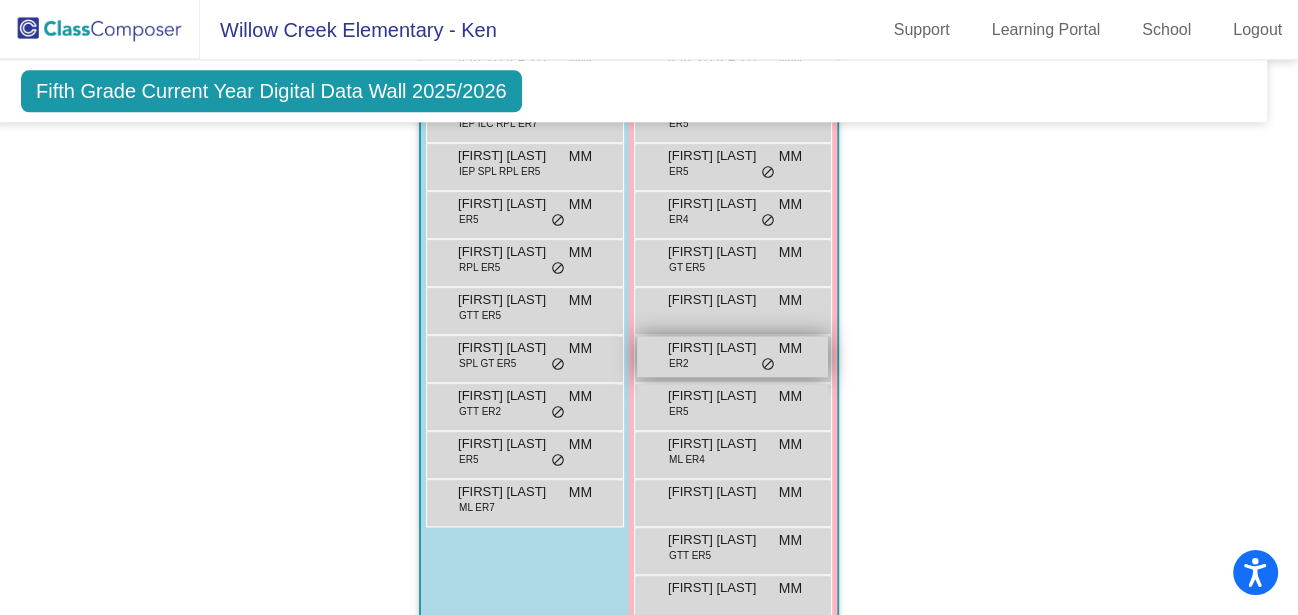 click on "[FIRST] [LAST]" at bounding box center [718, 348] 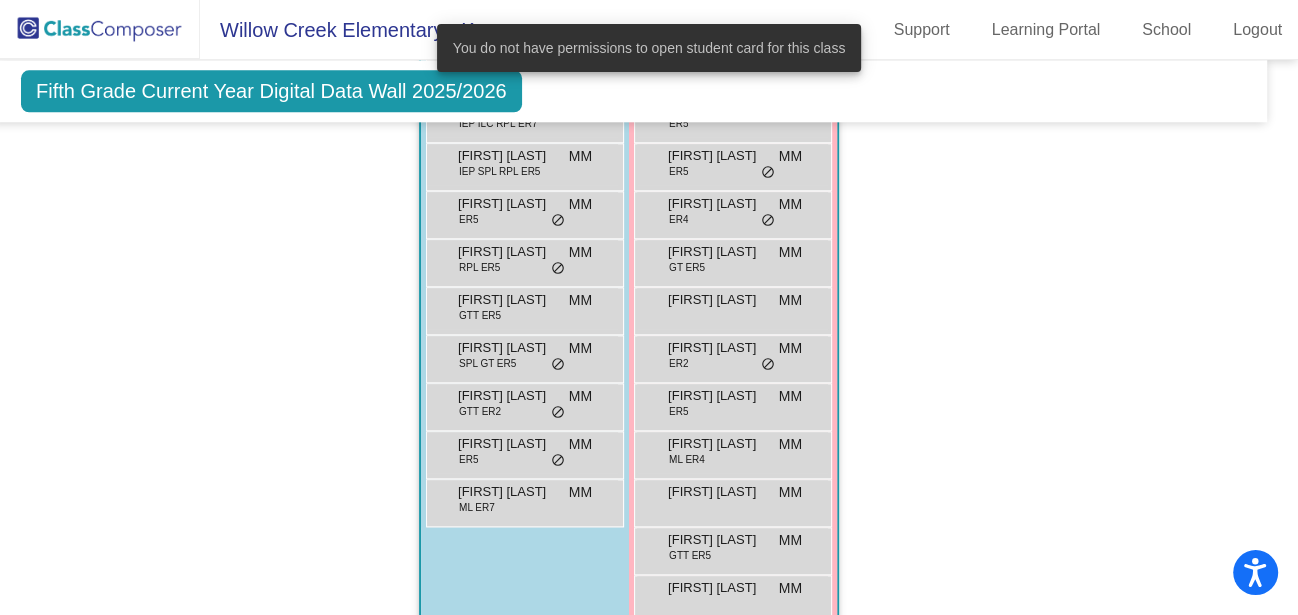click on "Hallway   - Hallway Class  picture_as_pdf  Add Student  First Name Last Name Student Id  (Recommended)   Boy   Girl   Non Binary Add Close  Boys : 0    No Students   Girls: 0   No Students   Class 1   - [LAST]  picture_as_pdf [FIRST] [LAST]  Add Student  First Name Last Name Student Id  (Recommended)   Boy   Girl   Non Binary Add Close  Boys : 14  [FIRST] [LAST] GT ER2 KL lock do_not_disturb_alt [FIRST] [LAST] ER5 KL lock do_not_disturb_alt [FIRST] [LAST] GT ER5 KL lock do_not_disturb_alt [FIRST] [LAST] GT ER5 KL lock do_not_disturb_alt [FIRST] [LAST] GT ER2 KL lock do_not_disturb_alt [FIRST] [LAST] GT KL lock do_not_disturb_alt [FIRST] [LAST] IEP SPL RPL ER4 KL lock do_not_disturb_alt [FIRST] [LAST] KL lock do_not_disturb_alt [FIRST] [LAST] ML ER5 KL lock do_not_disturb_alt [FIRST] [LAST] IEP GT ER5 KL lock do_not_disturb_alt [FIRST] [LAST] ER2 KL lock do_not_disturb_alt [FIRST] [LAST] ER5 KL lock do_not_disturb_alt [FIRST] [LAST] ER5 KL lock do_not_disturb_alt [FIRST] [LAST] GTT ER5 KL lock do_not_disturb_alt KL ER5" 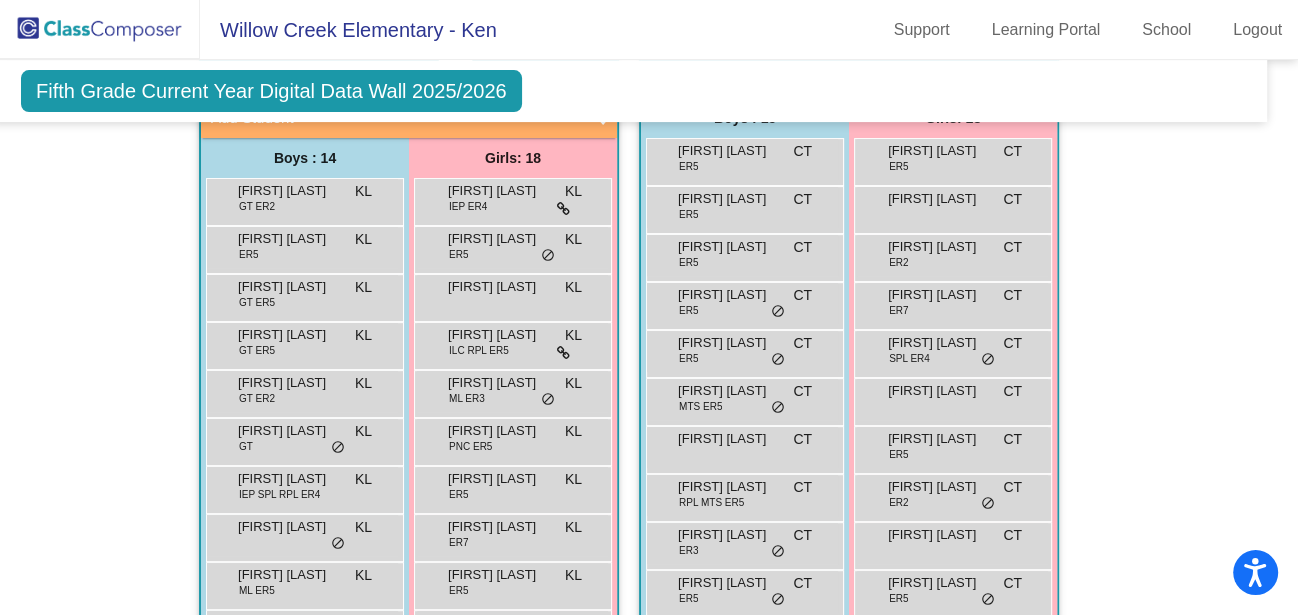 scroll, scrollTop: 480, scrollLeft: 20, axis: both 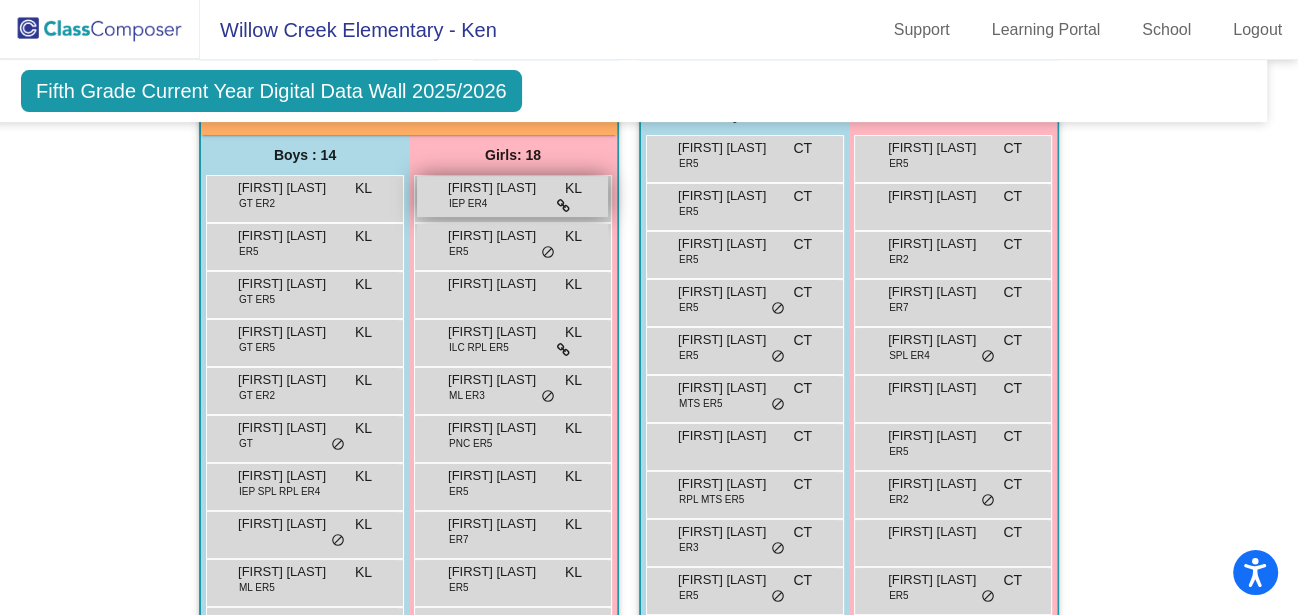 click on "[FIRST] [LAST] IEP ER4 KL lock do_not_disturb_alt" at bounding box center [512, 196] 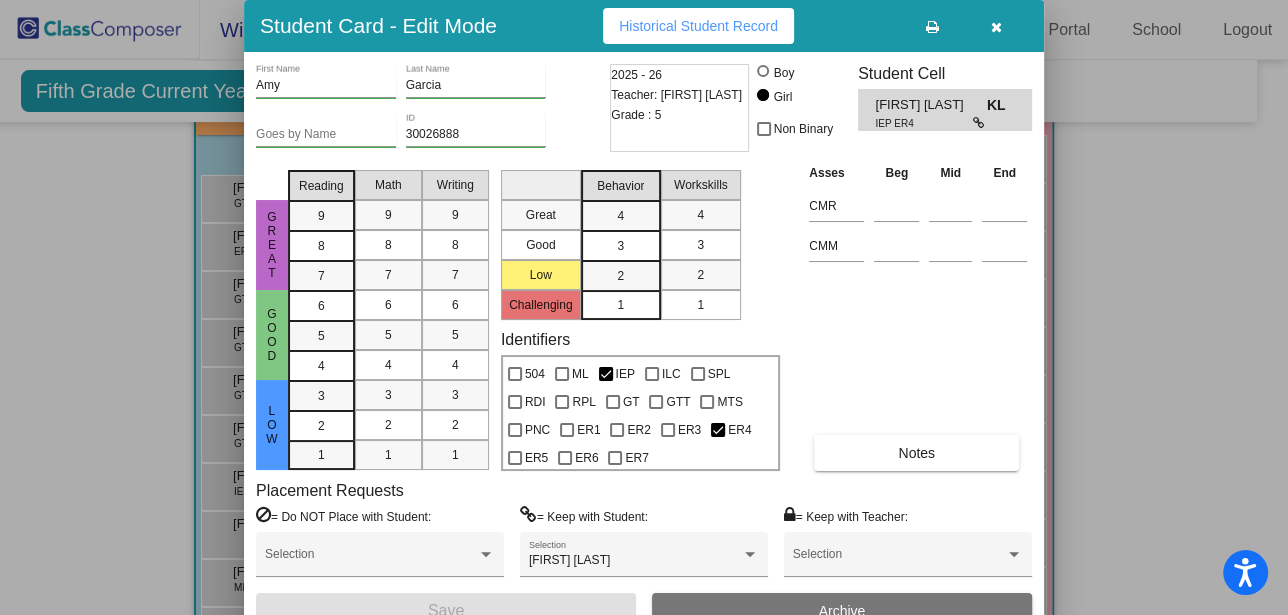 click at bounding box center [996, 27] 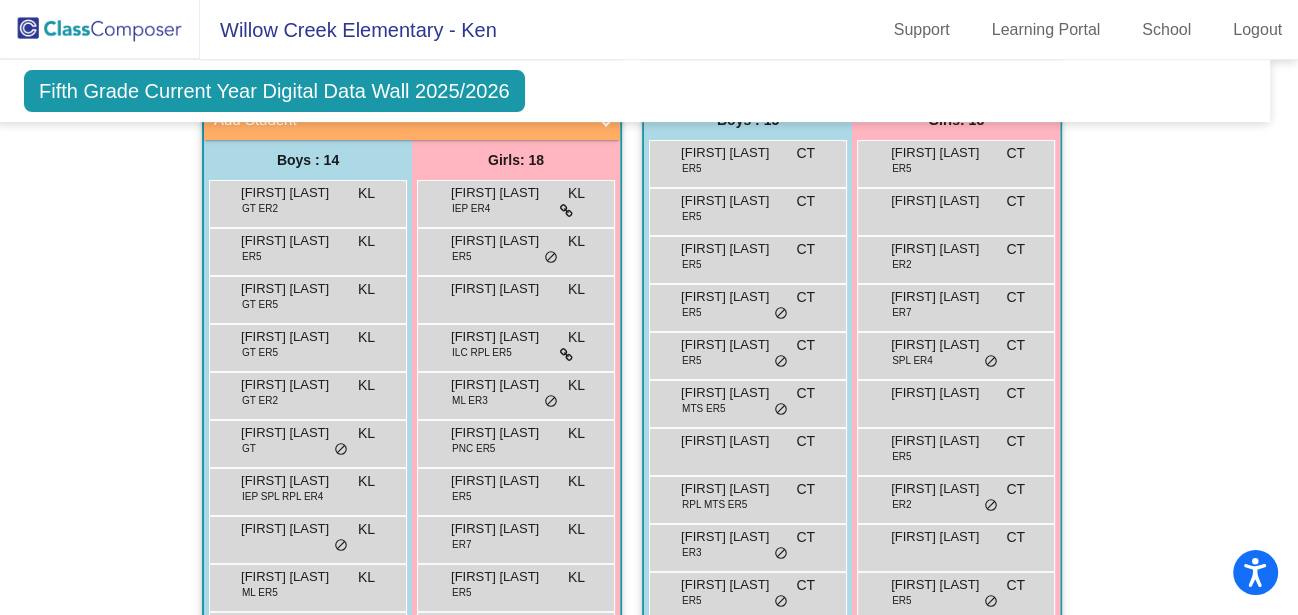 scroll, scrollTop: 463, scrollLeft: 17, axis: both 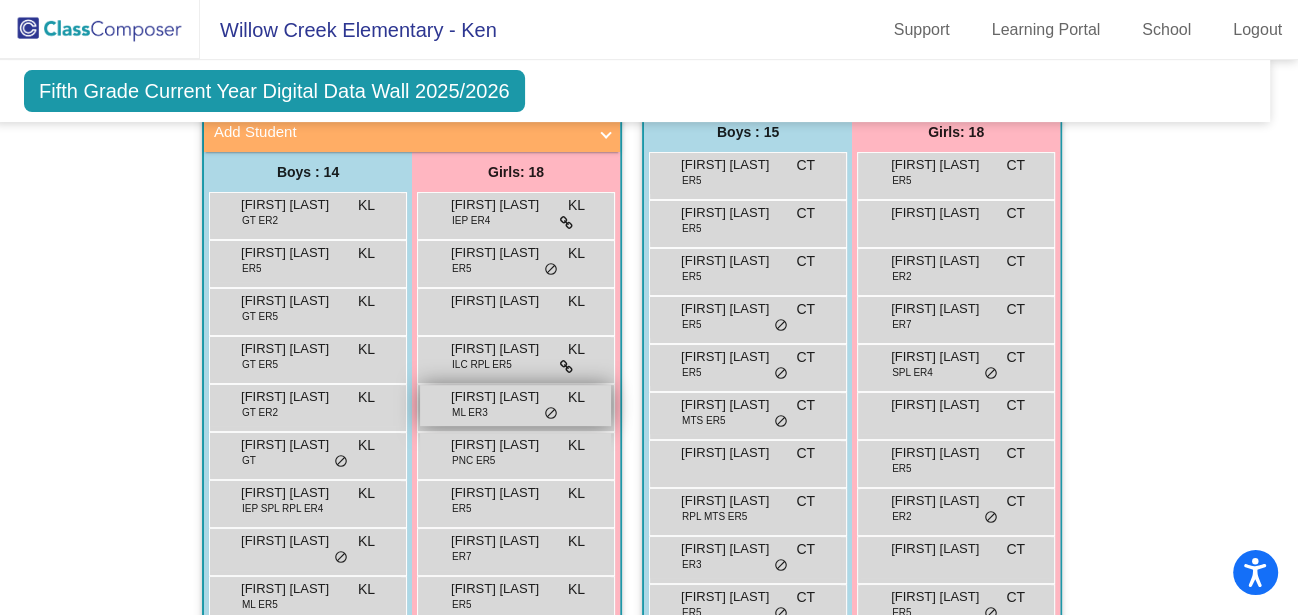 click on "[FIRST] [LAST]" at bounding box center [501, 397] 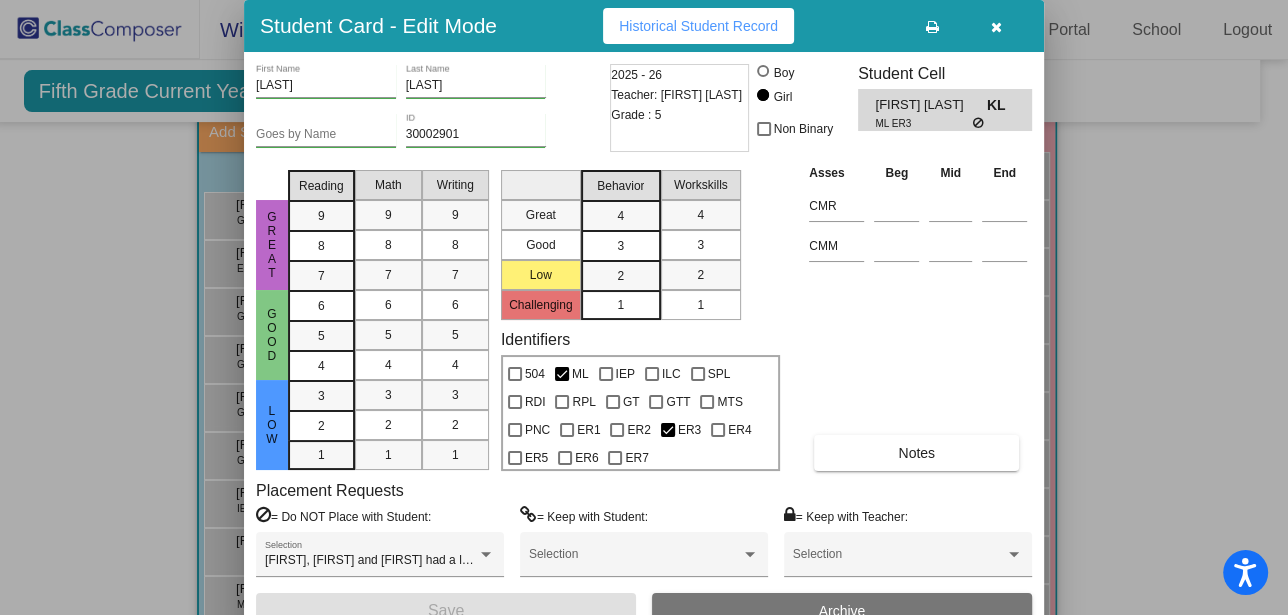 click at bounding box center (996, 27) 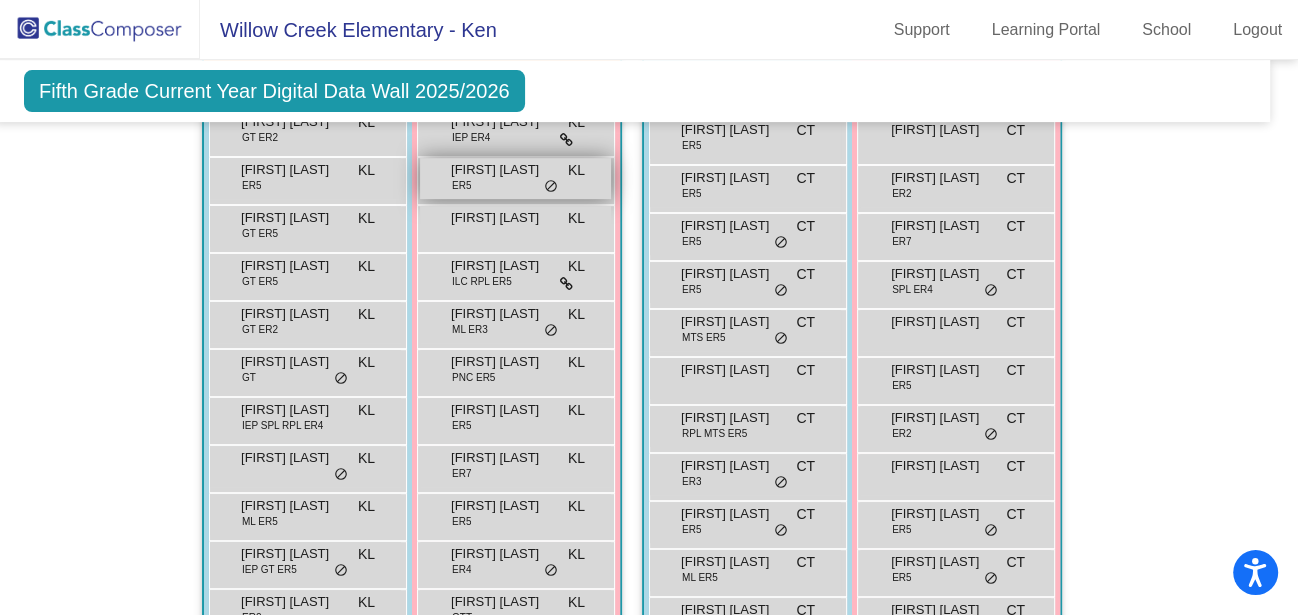 scroll, scrollTop: 551, scrollLeft: 17, axis: both 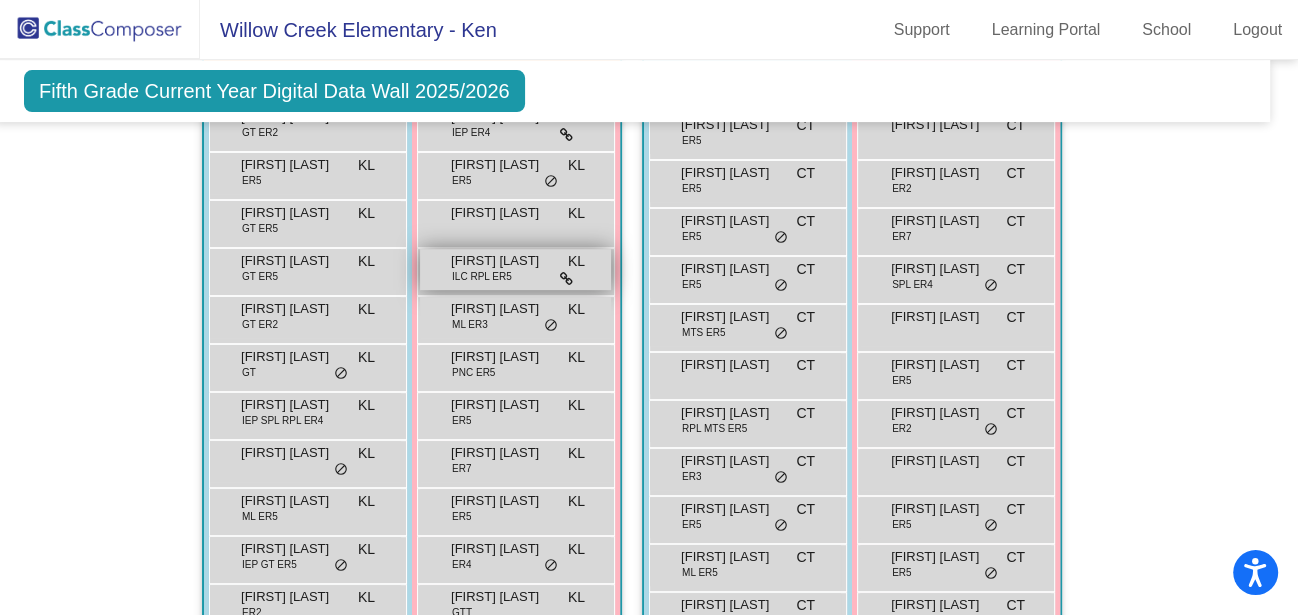 click on "[FIRST] [LAST] ILC RPL ER5 KL lock do_not_disturb_alt" at bounding box center (515, 269) 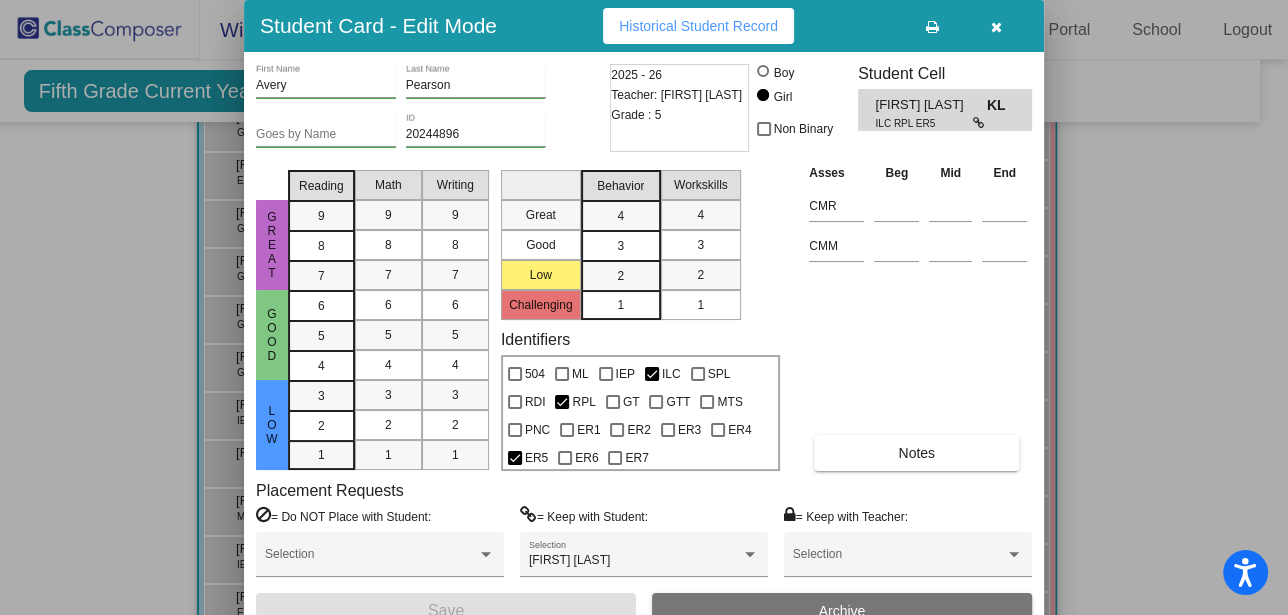 click at bounding box center (996, 27) 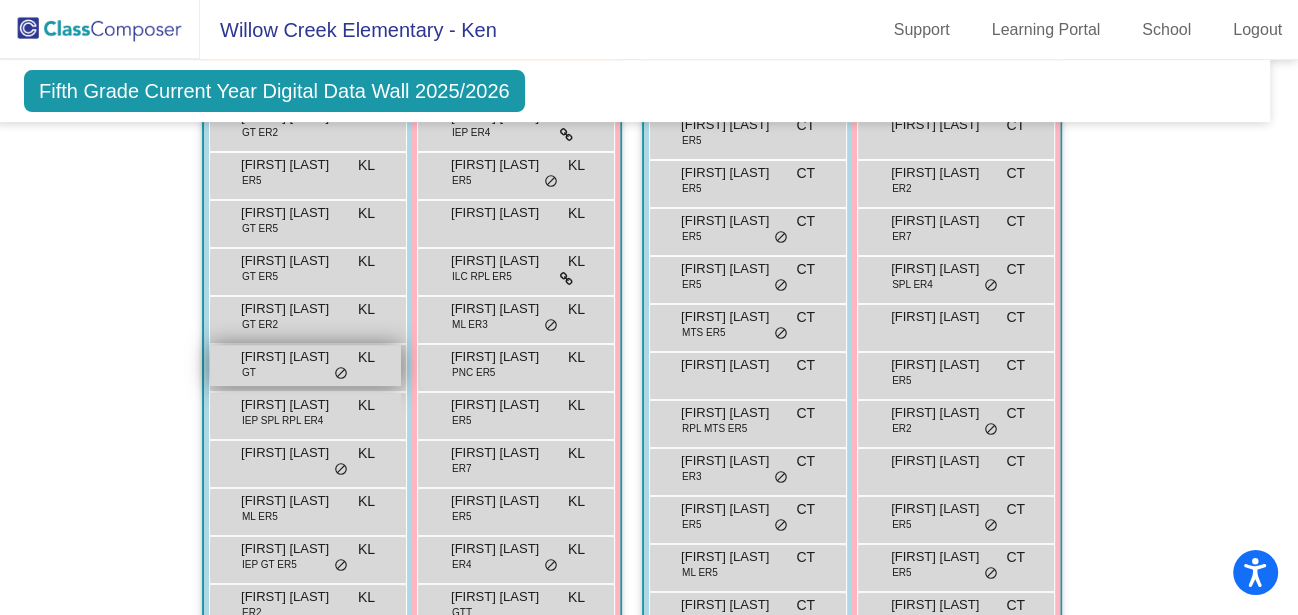 click on "[FIRST] [LAST]" at bounding box center [291, 357] 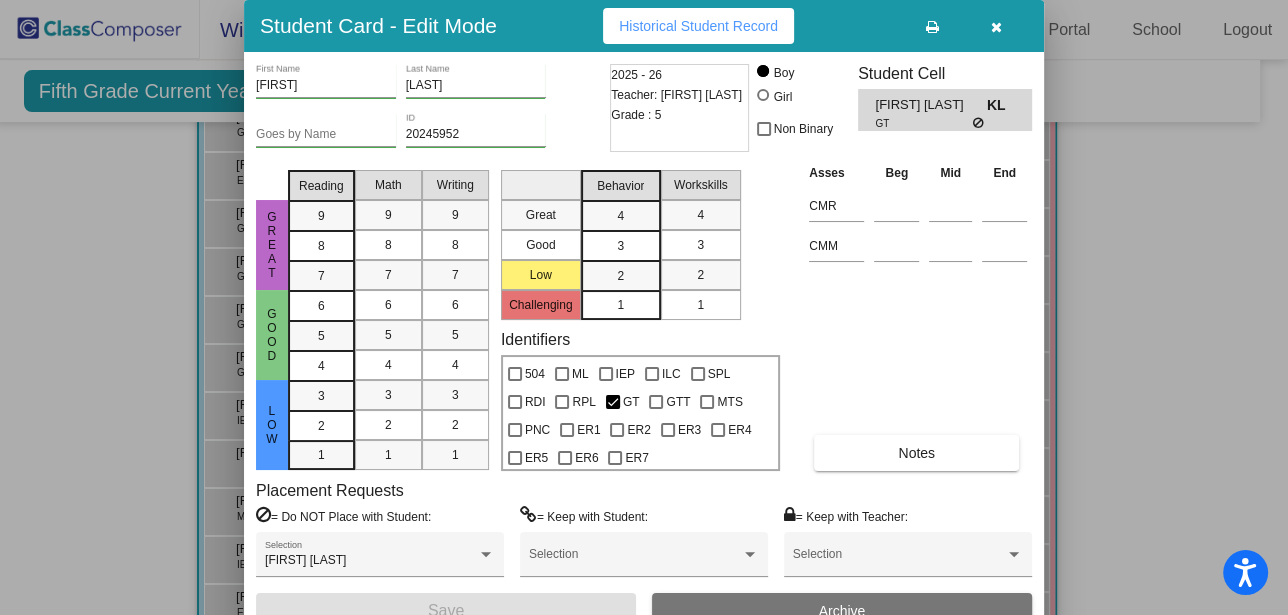 click at bounding box center [996, 27] 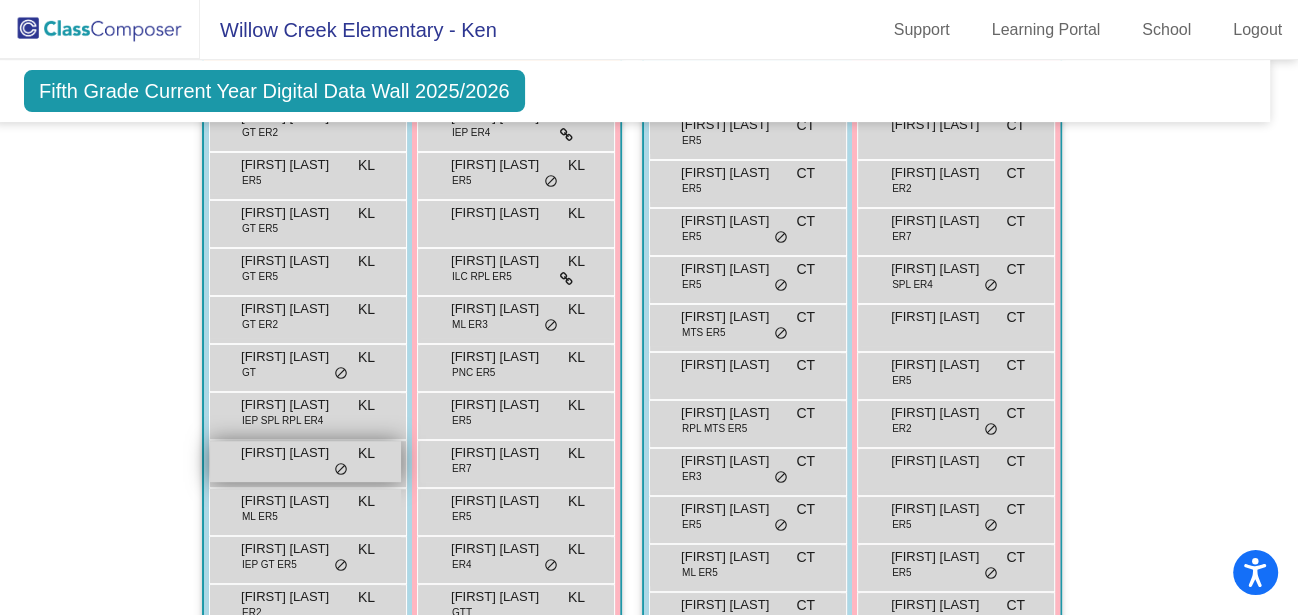 click on "[FIRST] [LAST] KL lock do_not_disturb_alt" at bounding box center (305, 461) 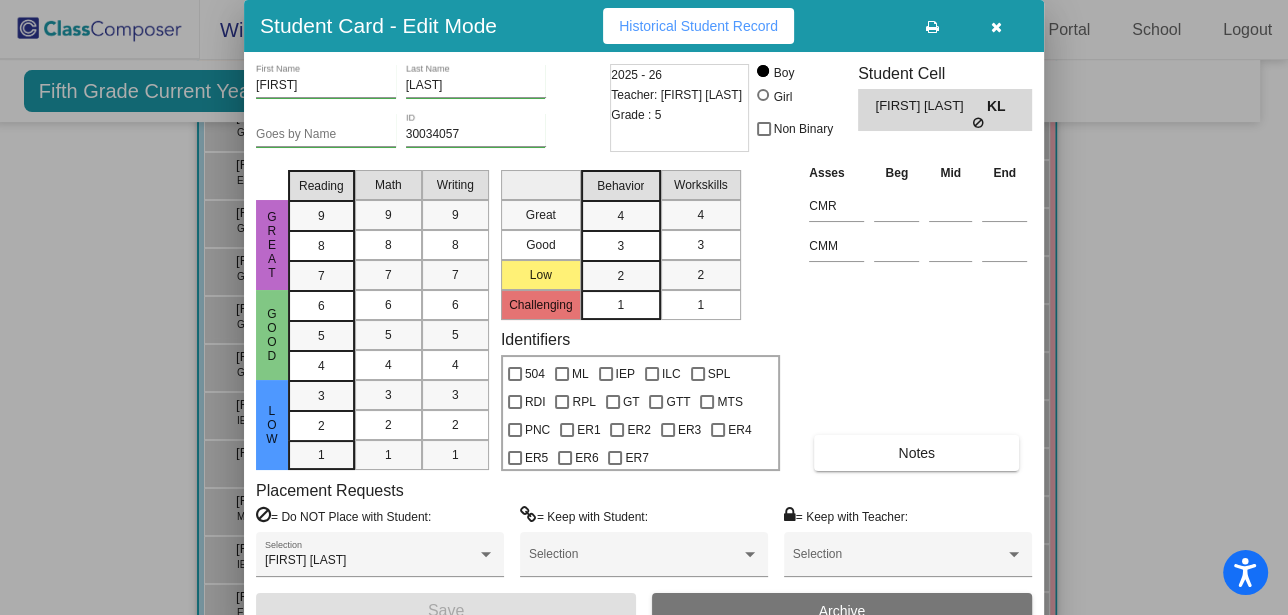 click at bounding box center (996, 27) 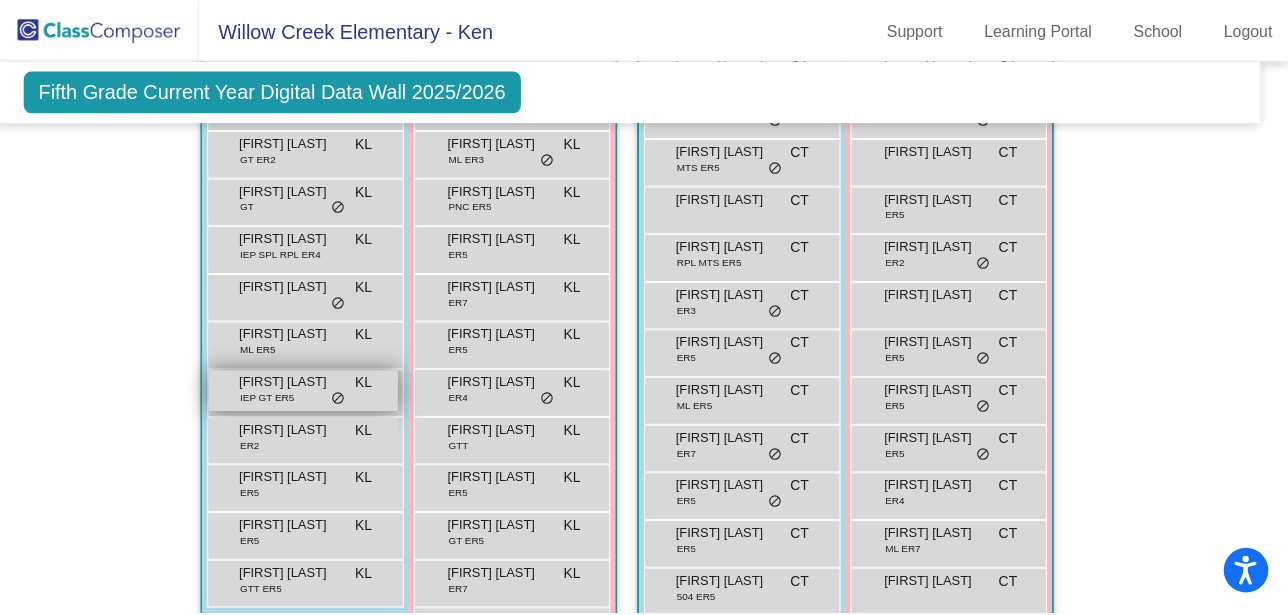 scroll, scrollTop: 731, scrollLeft: 17, axis: both 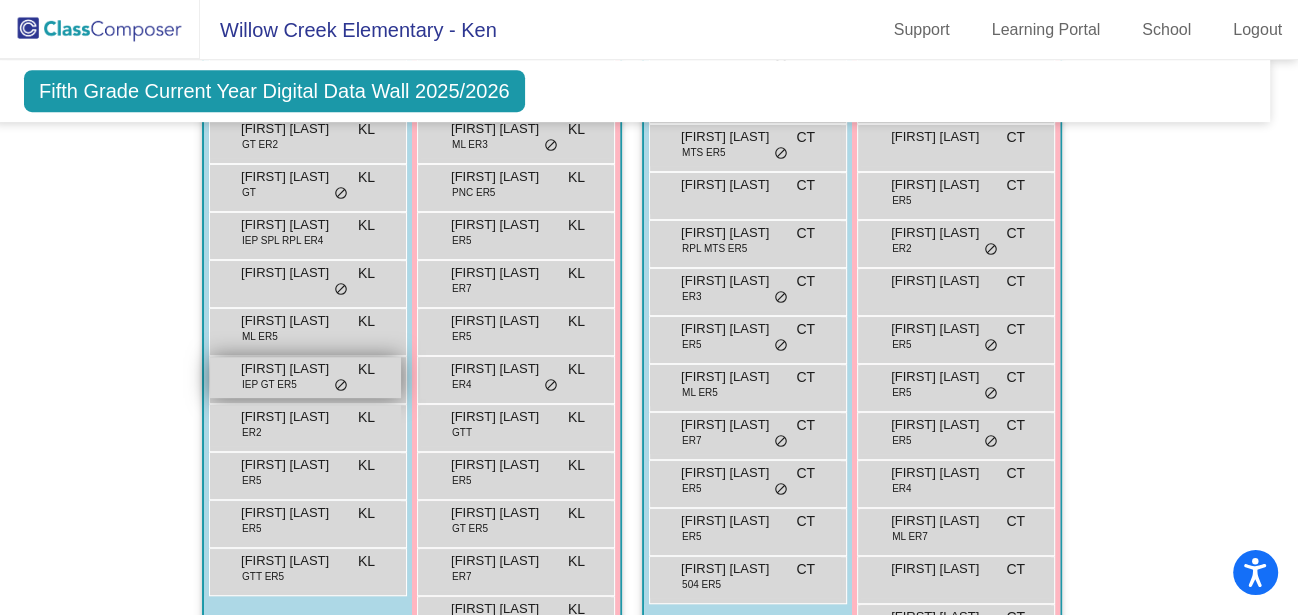 click on "[FIRST] [LAST] IEP GT ER5 KL lock do_not_disturb_alt" at bounding box center [305, 377] 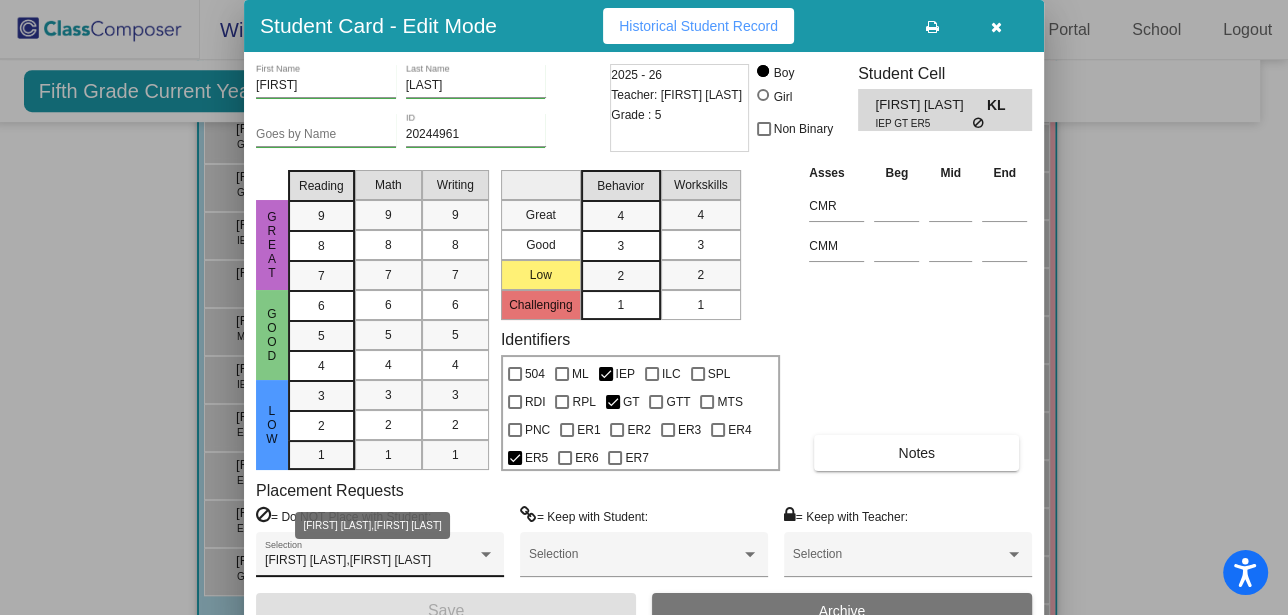 click at bounding box center [486, 555] 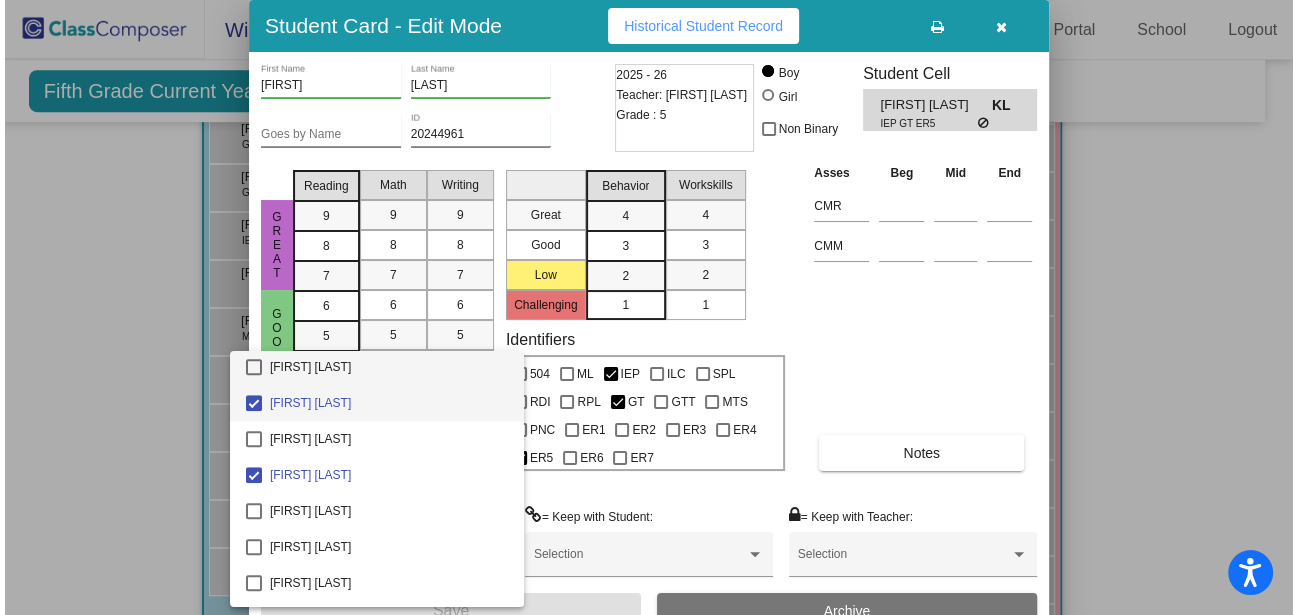 scroll, scrollTop: 1277, scrollLeft: 0, axis: vertical 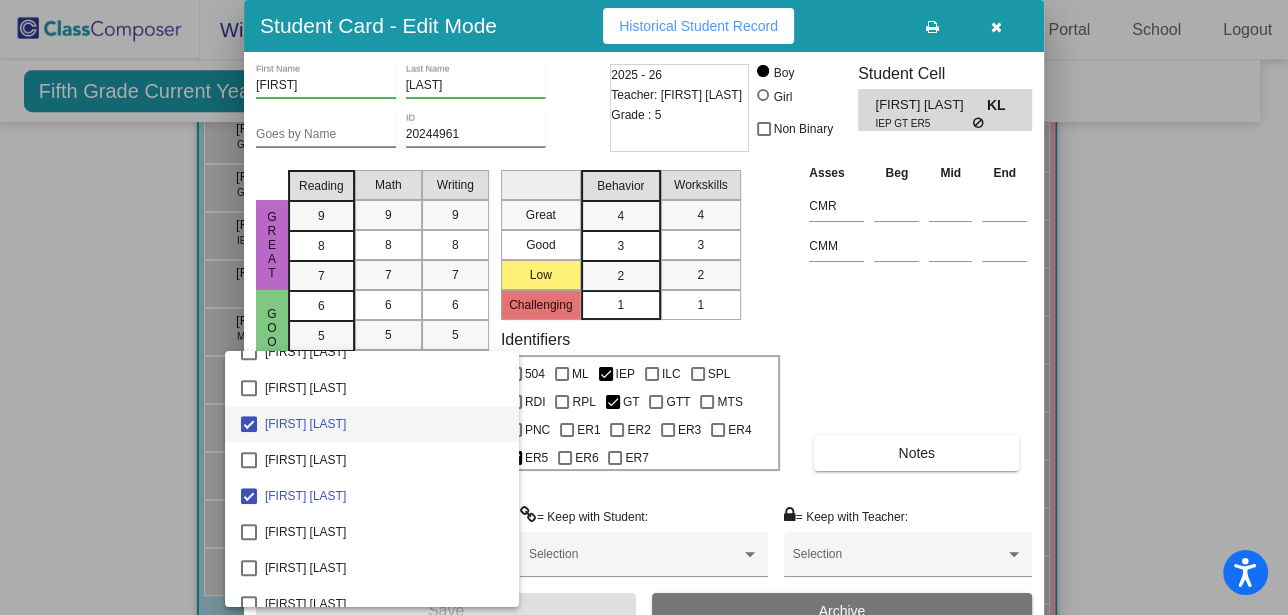 click at bounding box center [644, 307] 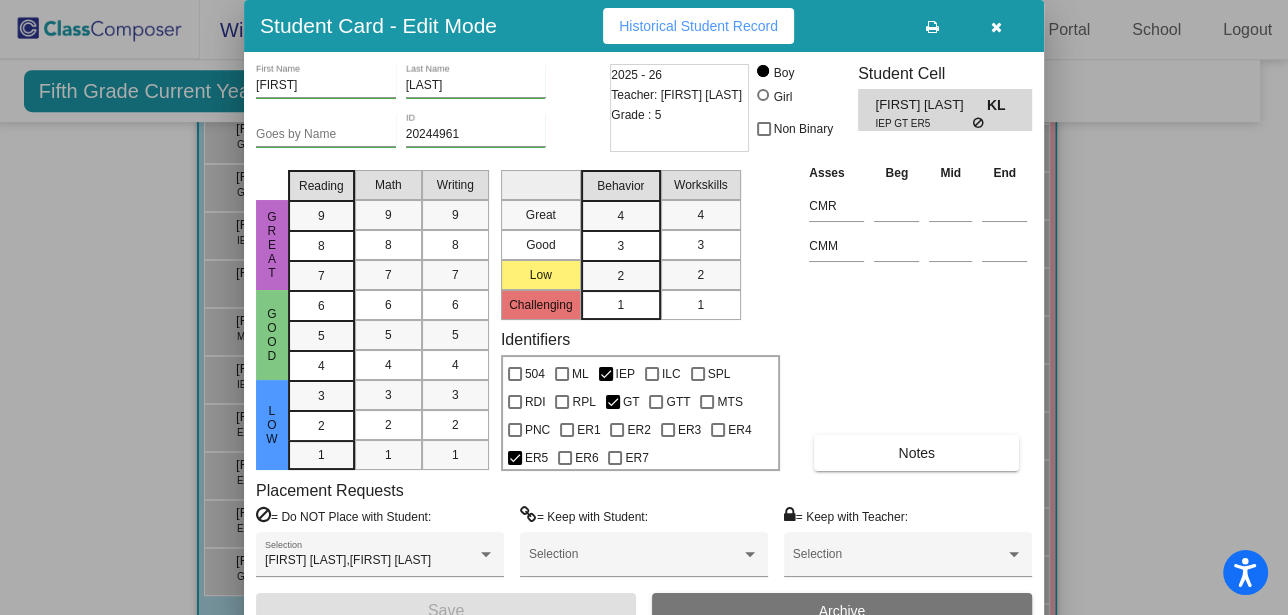 click at bounding box center [996, 27] 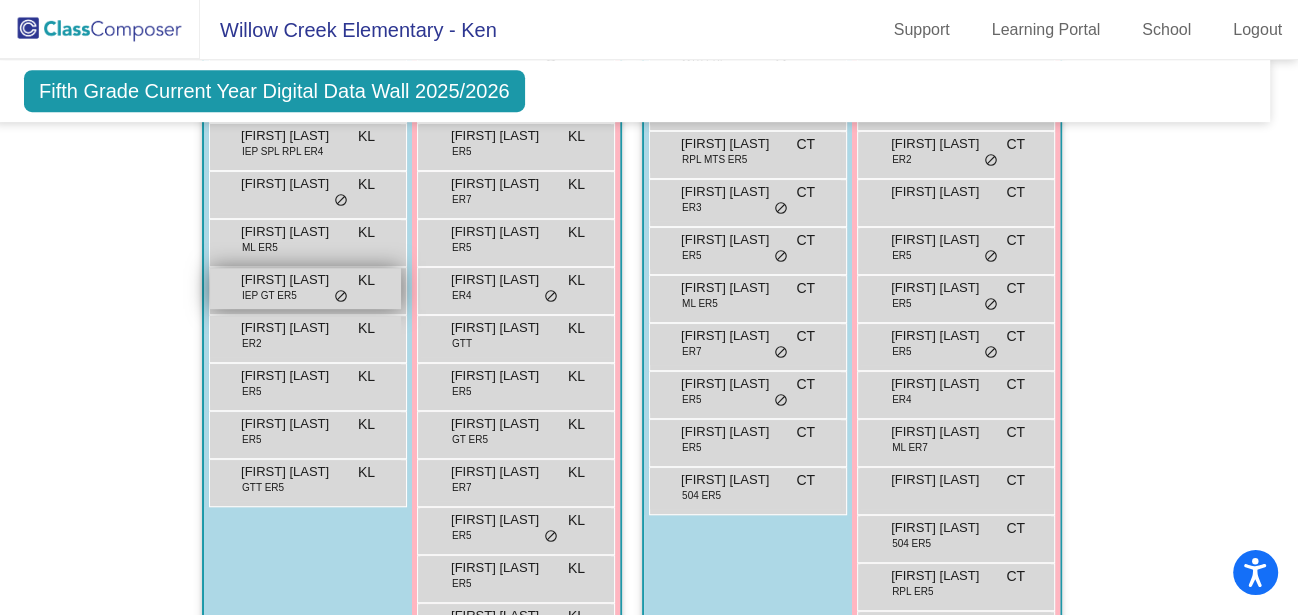 scroll, scrollTop: 824, scrollLeft: 17, axis: both 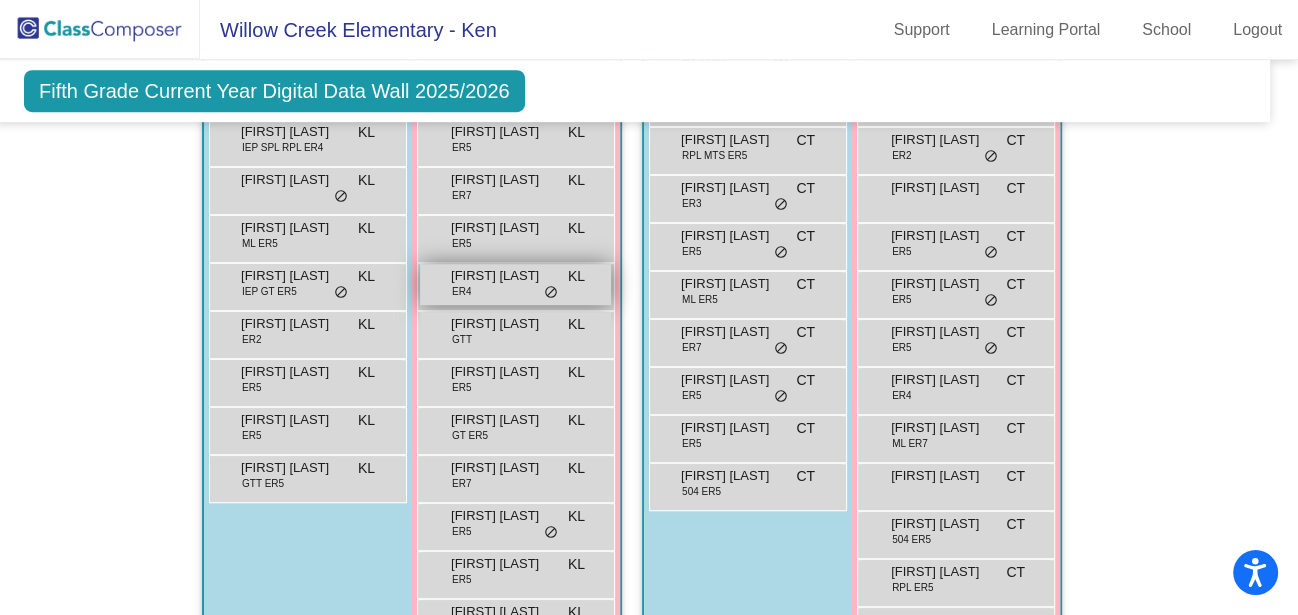 click on "[FIRST] [LAST]" at bounding box center (501, 276) 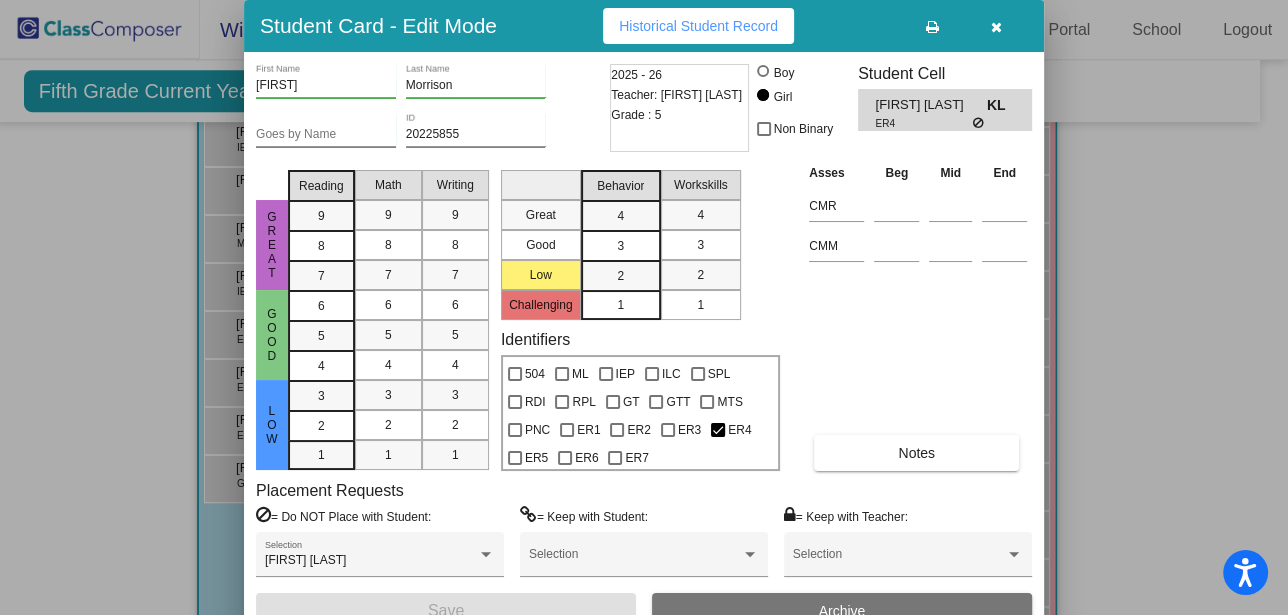 click at bounding box center (996, 27) 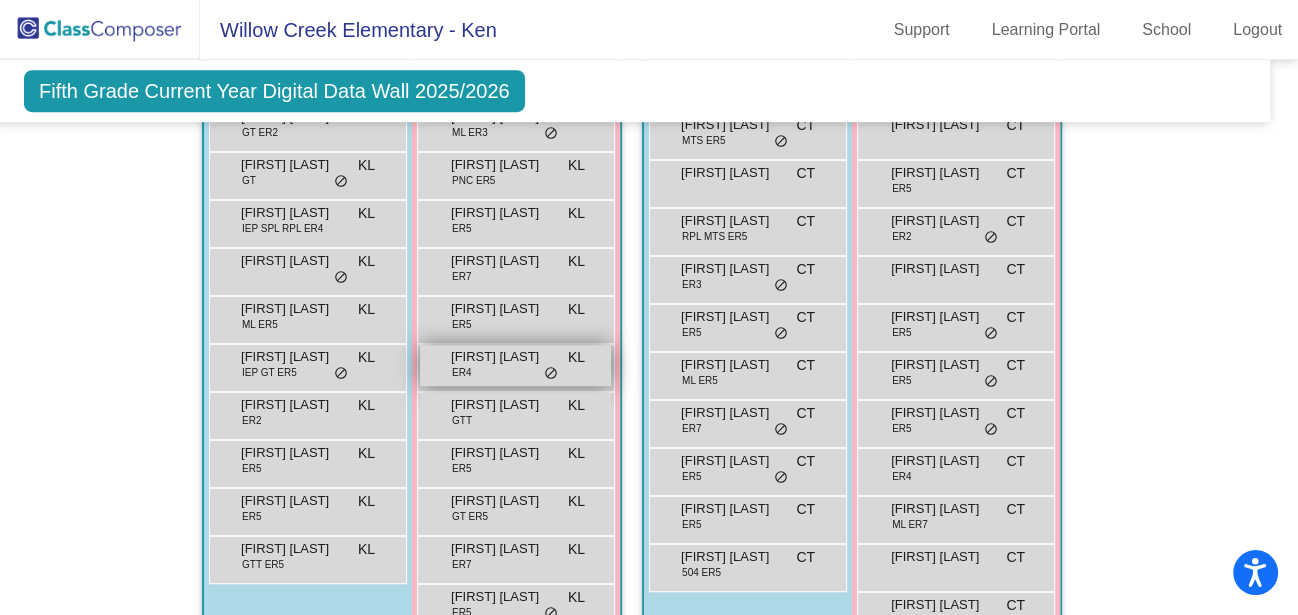 scroll, scrollTop: 731, scrollLeft: 17, axis: both 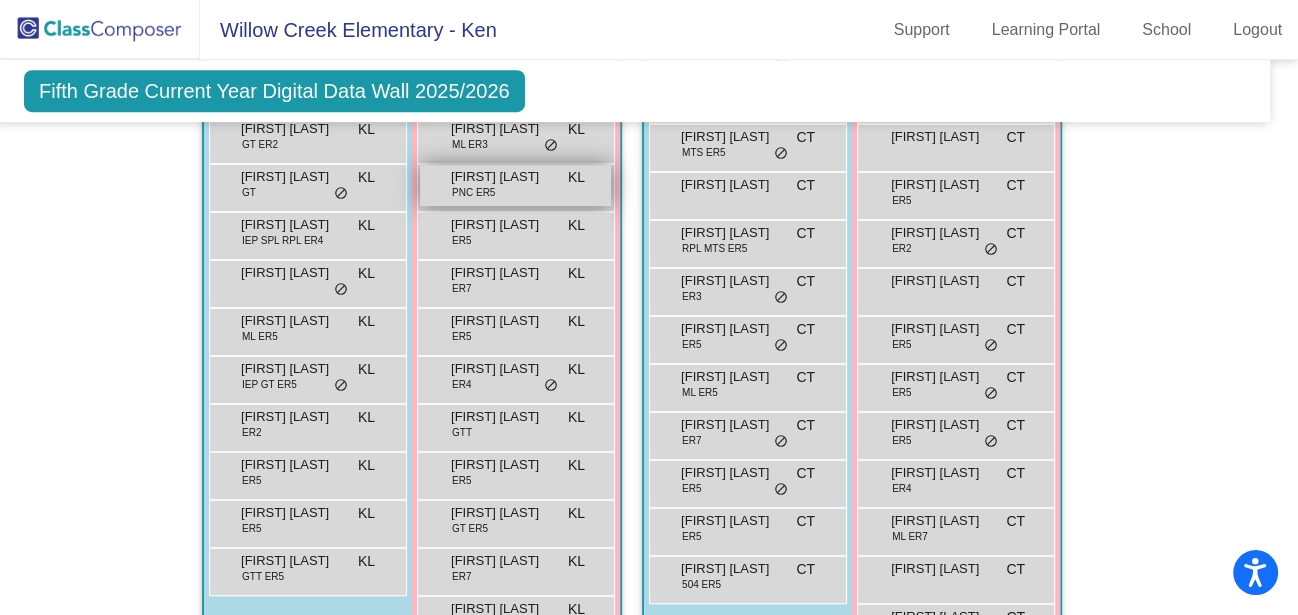 click on "[FIRST] [LAST]" at bounding box center [501, 177] 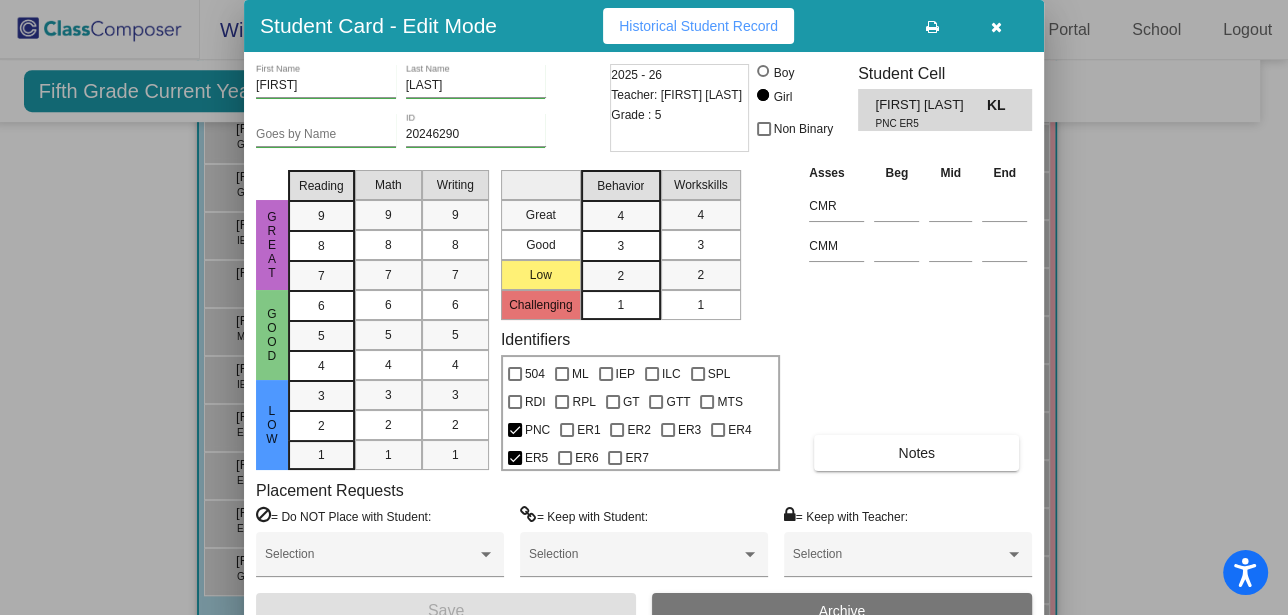 click at bounding box center (996, 27) 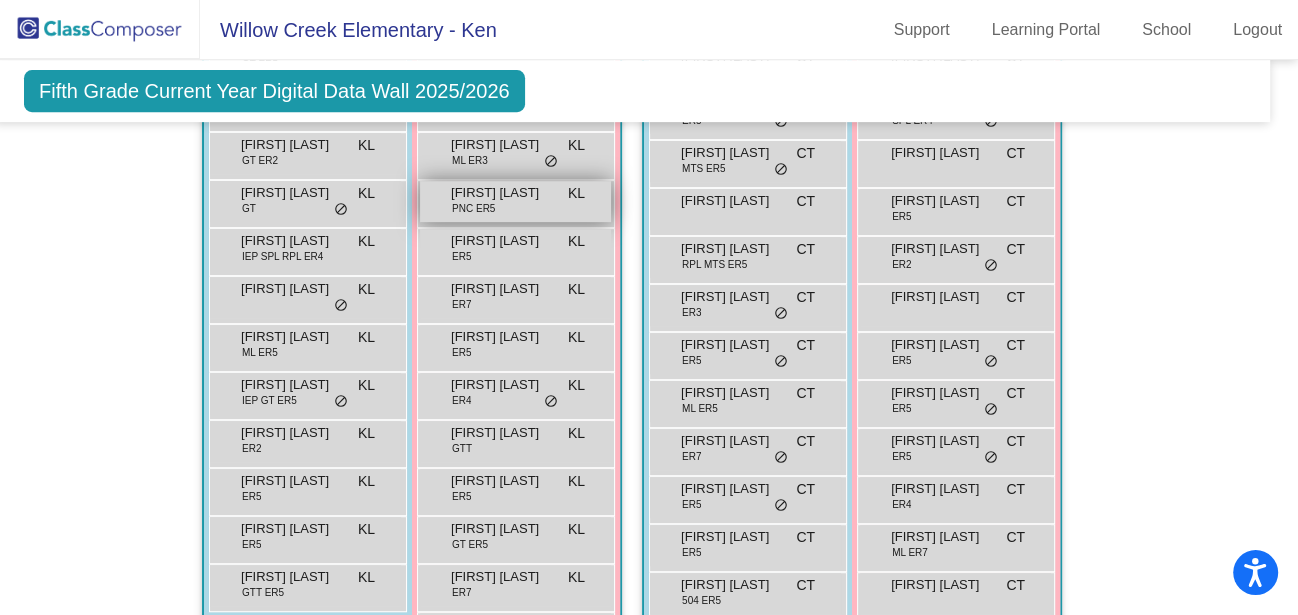 scroll, scrollTop: 717, scrollLeft: 17, axis: both 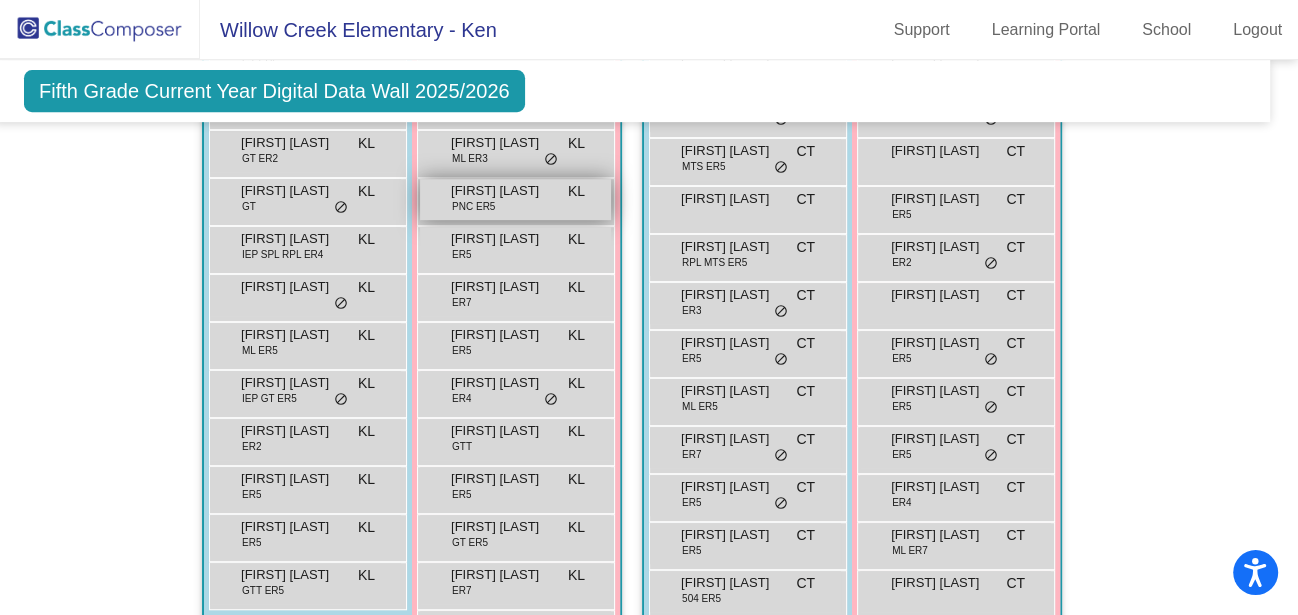 click on "[FIRST] [LAST] GTT KL lock do_not_disturb_alt" at bounding box center [516, 442] 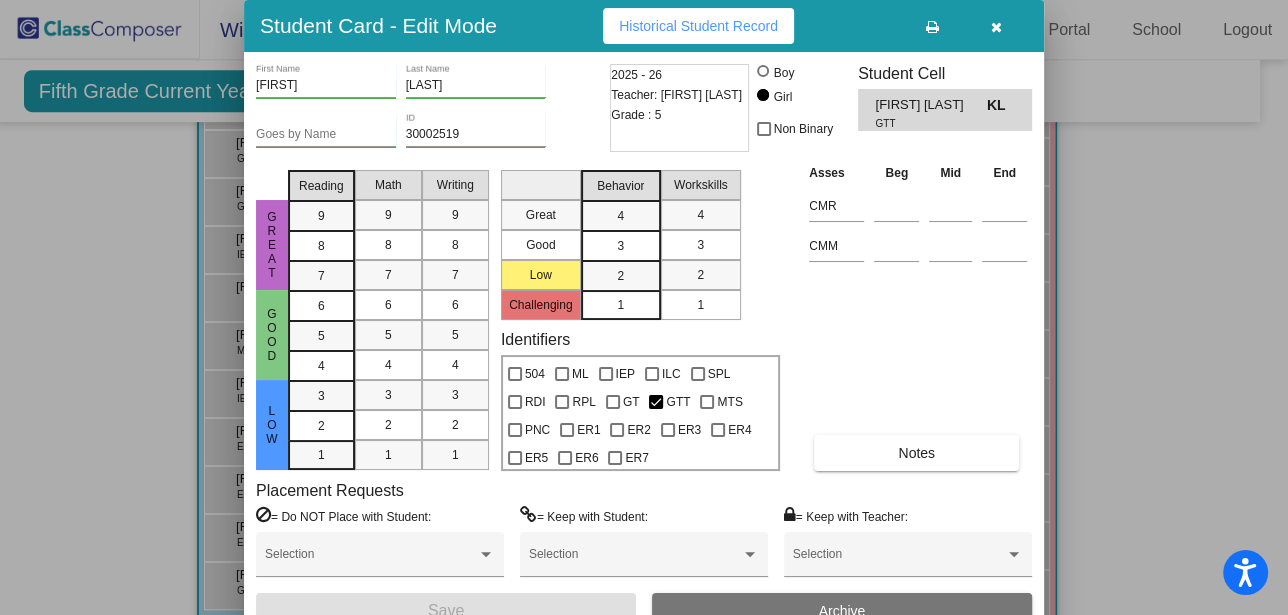 click at bounding box center (996, 27) 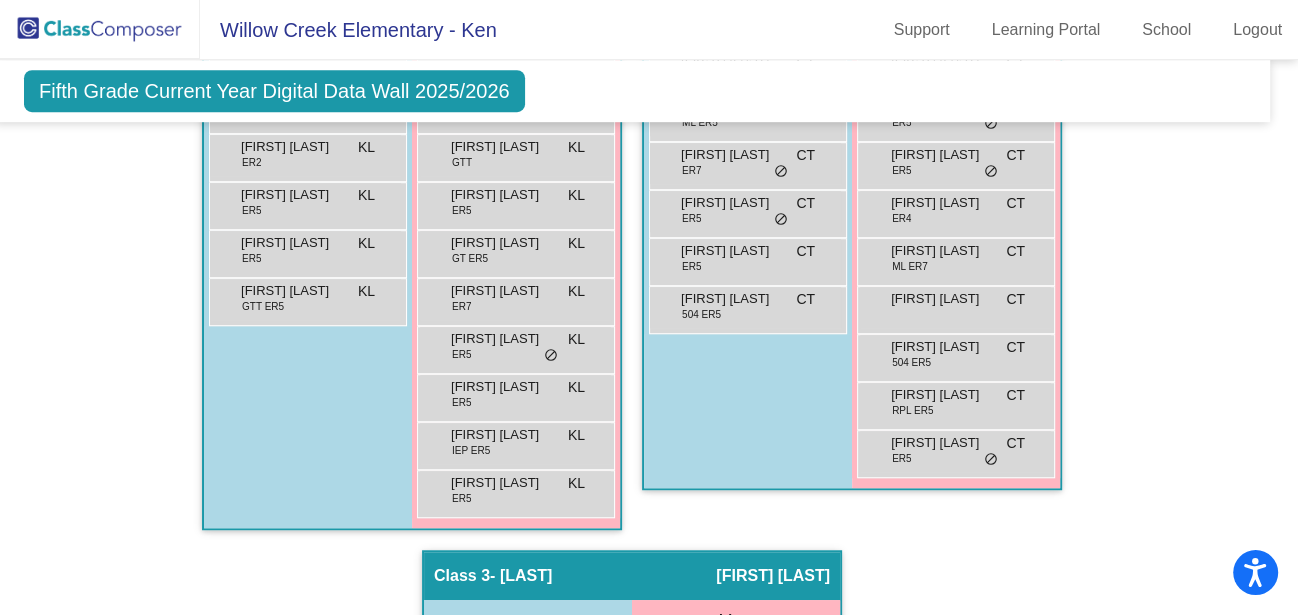 scroll, scrollTop: 1020, scrollLeft: 17, axis: both 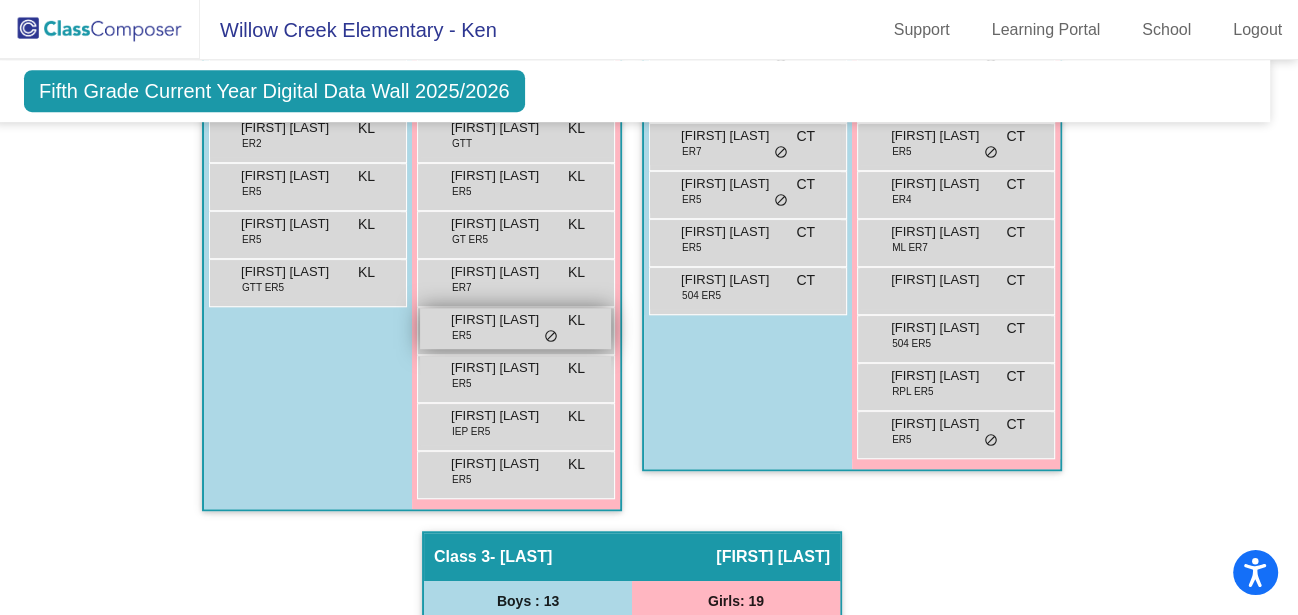 click on "[FIRST] [LAST]" at bounding box center [501, 320] 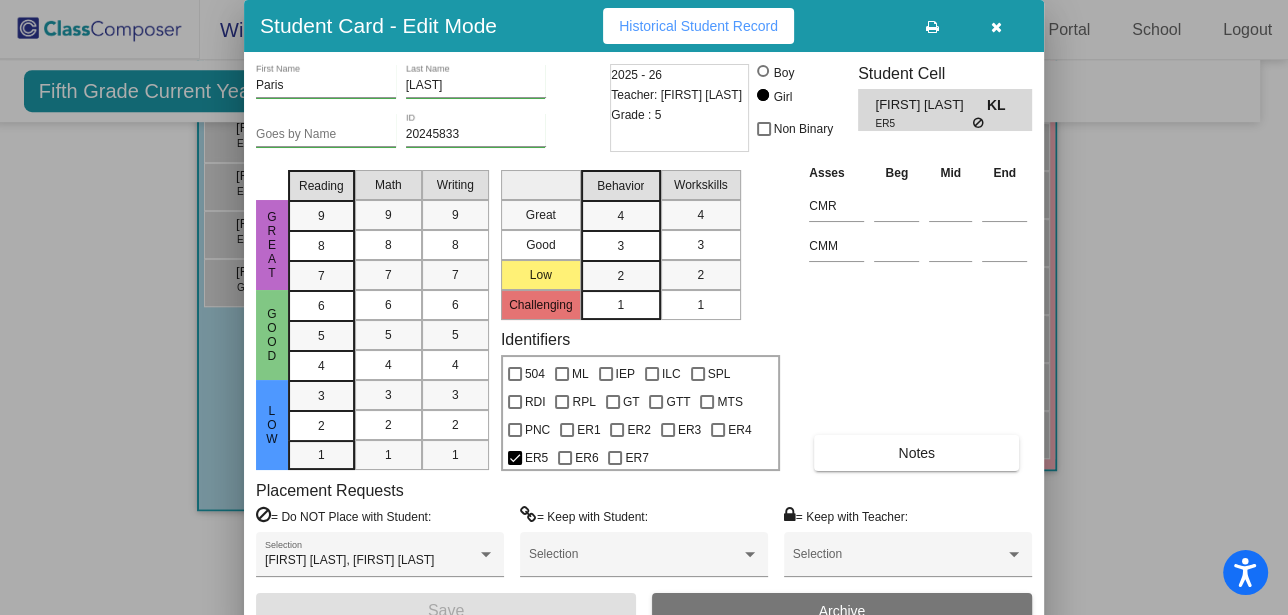 click at bounding box center (996, 26) 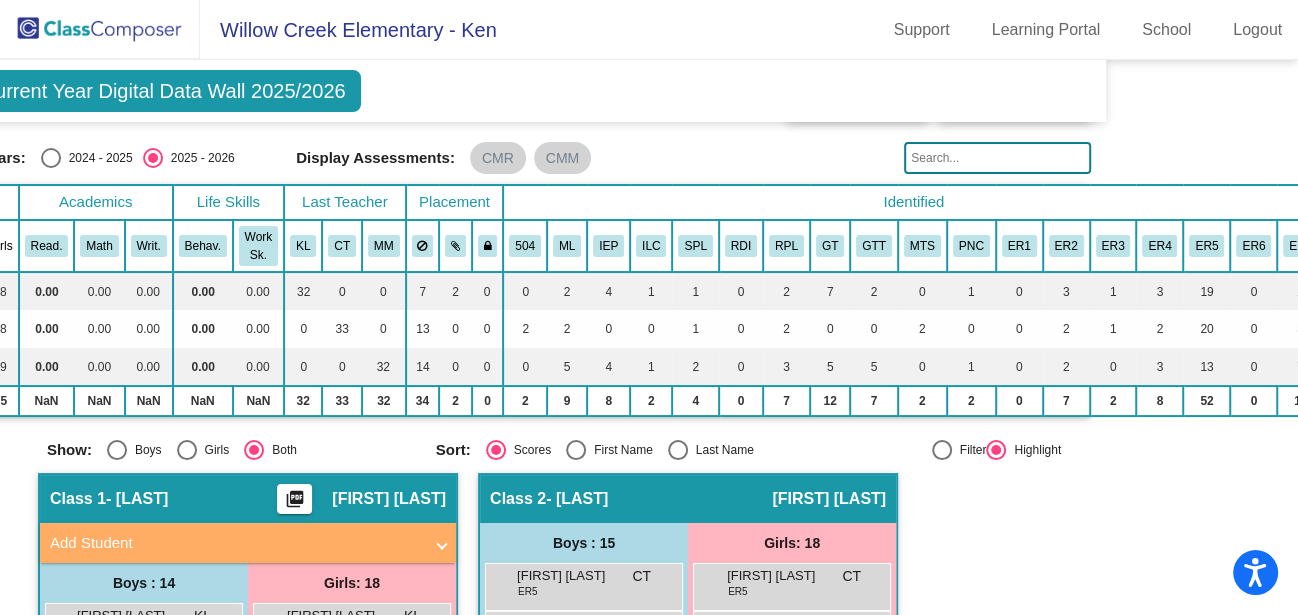 scroll, scrollTop: 51, scrollLeft: 181, axis: both 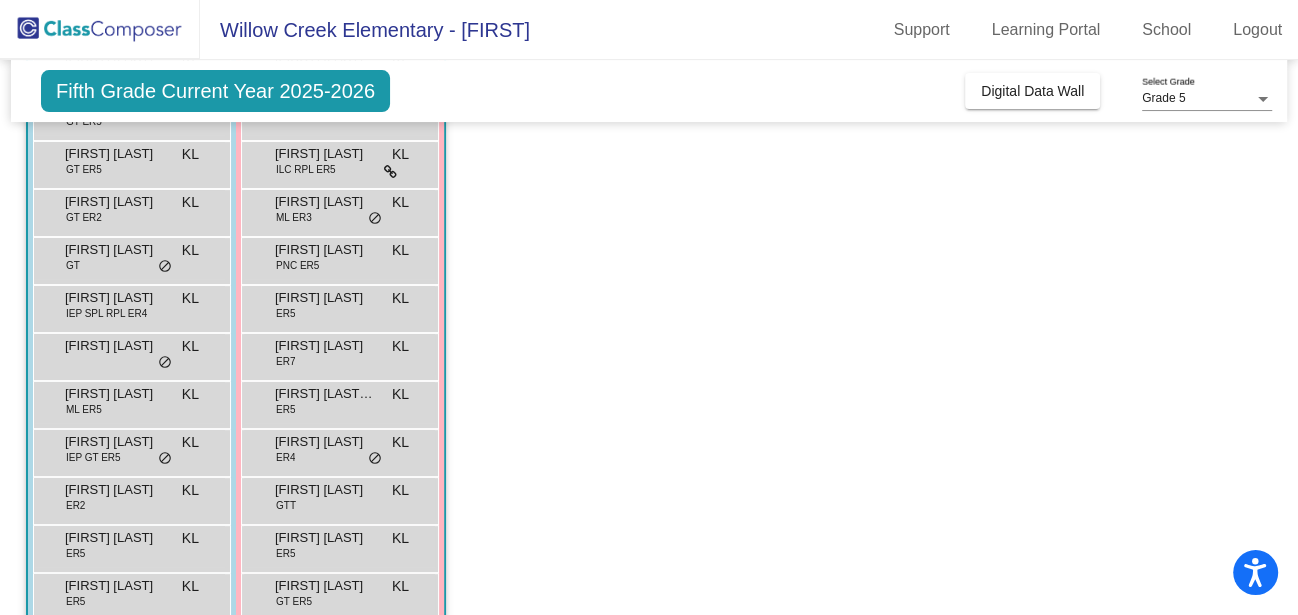 click on "Class 1   - Long  picture_as_pdf Ken Long  Add Student  First Name Last Name Student Id  (Recommended)   Boy   Girl   Non Binary Add Close  Boys : 14  Anay Gupta GT ER2 KL lock do_not_disturb_alt Ayden Steckler ER5 KL lock do_not_disturb_alt Carter Jackson GT ER5 KL lock do_not_disturb_alt Daniel Royal GT ER5 KL lock do_not_disturb_alt Ethan Kwan GT ER2 KL lock do_not_disturb_alt Lorn Bourdo GT KL lock do_not_disturb_alt Mason Gutierrez IEP SPL RPL ER4 KL lock do_not_disturb_alt Nikolas Albrecht KL lock do_not_disturb_alt Nikolas Malone ML ER5 KL lock do_not_disturb_alt Tanner Collier IEP GT ER5 KL lock do_not_disturb_alt Timothy Tong ER2 KL lock do_not_disturb_alt Westin Williams ER5 KL lock do_not_disturb_alt Weston Schreuder ER5 KL lock do_not_disturb_alt William Barefoot GTT ER5 KL lock do_not_disturb_alt Girls: 18 Amy Garcia IEP ER4 KL lock do_not_disturb_alt Ava Williams ER5 KL lock do_not_disturb_alt Avery Caldwell KL lock do_not_disturb_alt Avery Pearson ILC RPL ER5 KL lock do_not_disturb_alt KL KL" 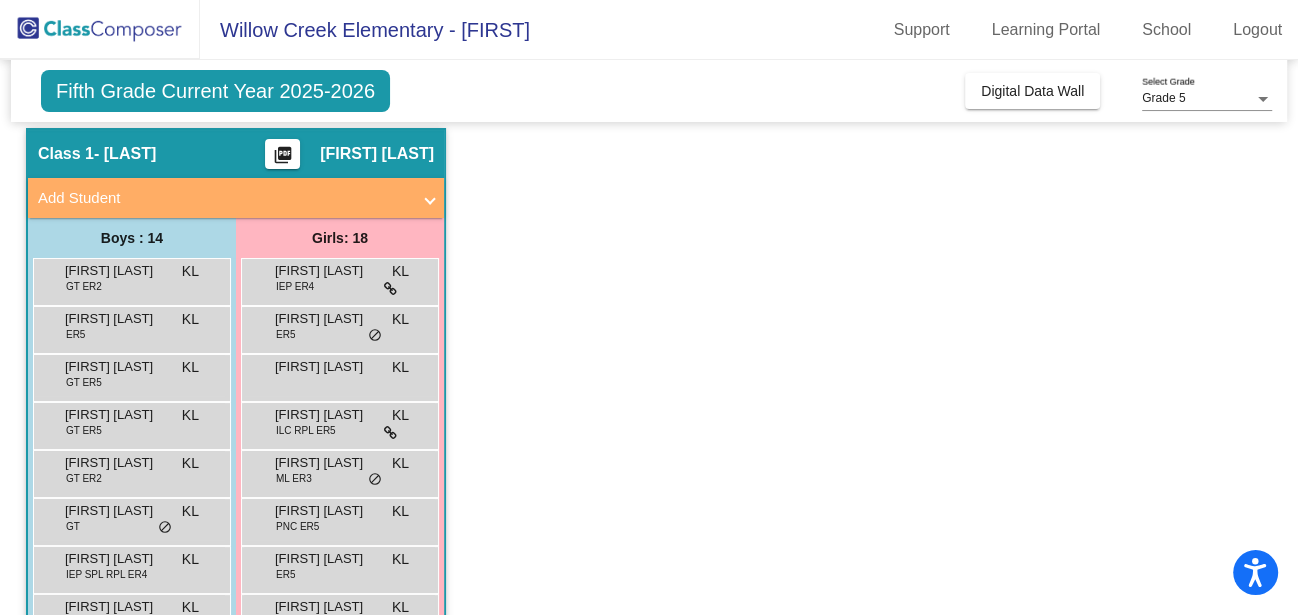 scroll, scrollTop: 51, scrollLeft: 0, axis: vertical 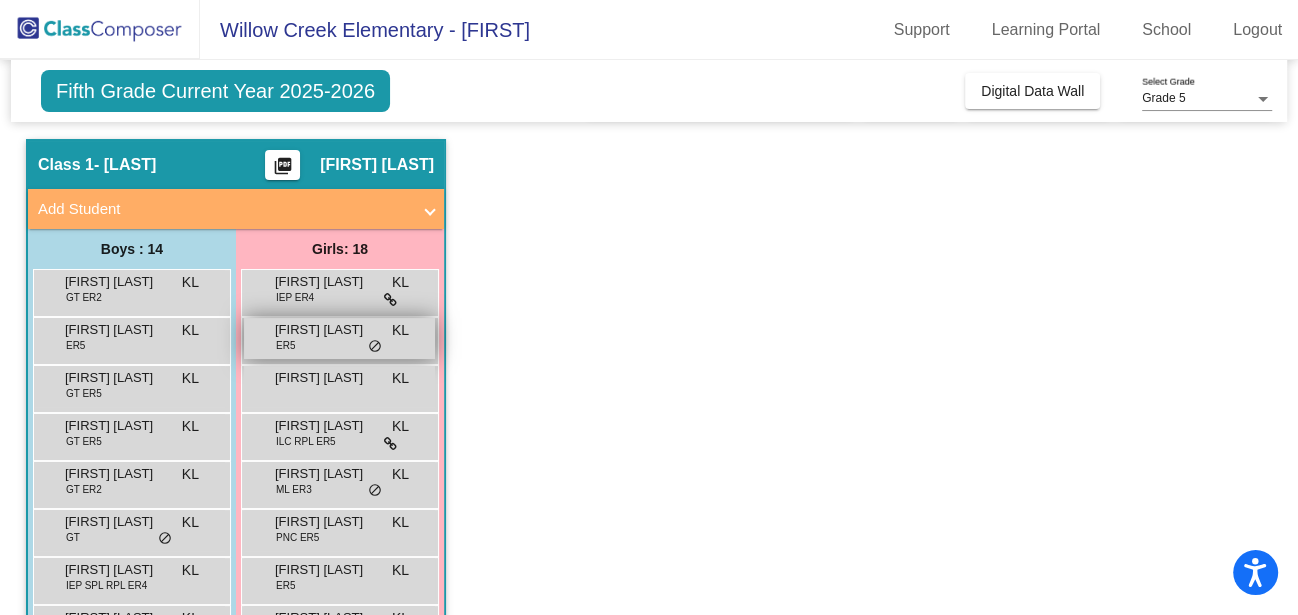 click on "[FIRST] [LAST]" at bounding box center (325, 330) 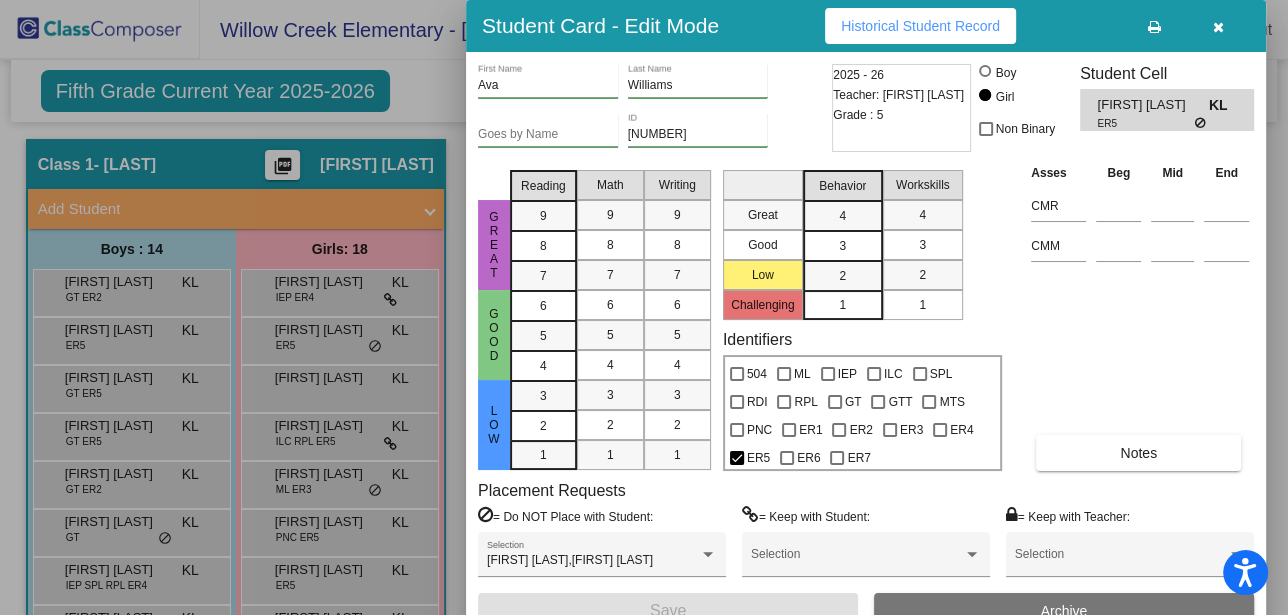 click at bounding box center [1218, 26] 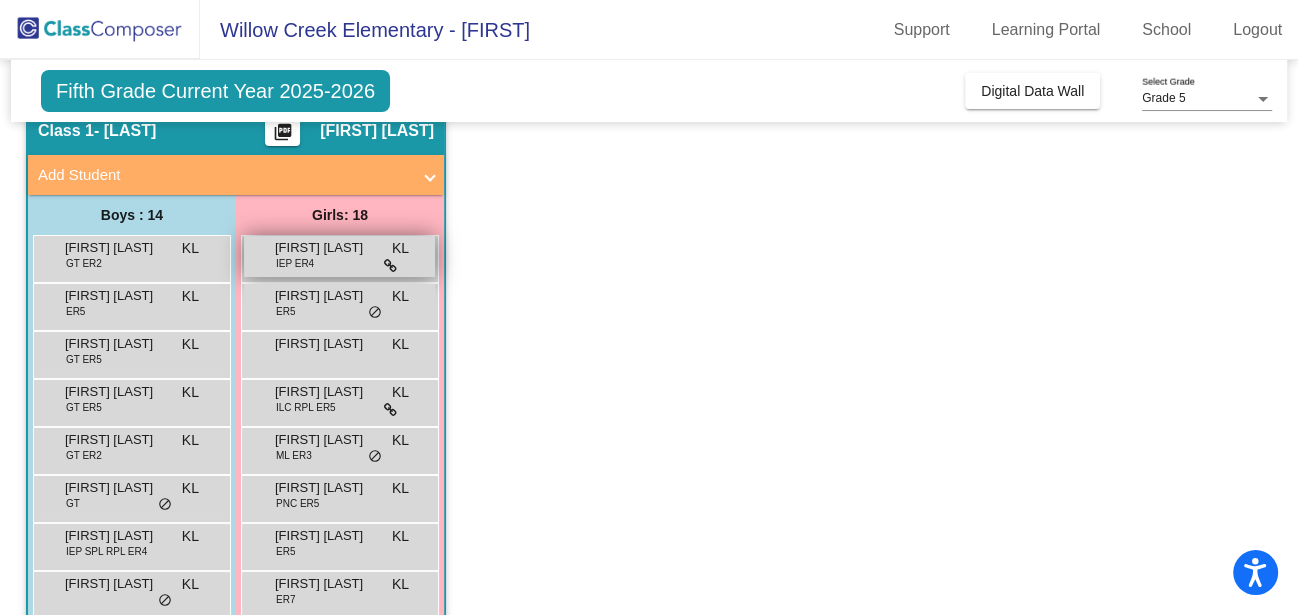 scroll, scrollTop: 0, scrollLeft: 0, axis: both 